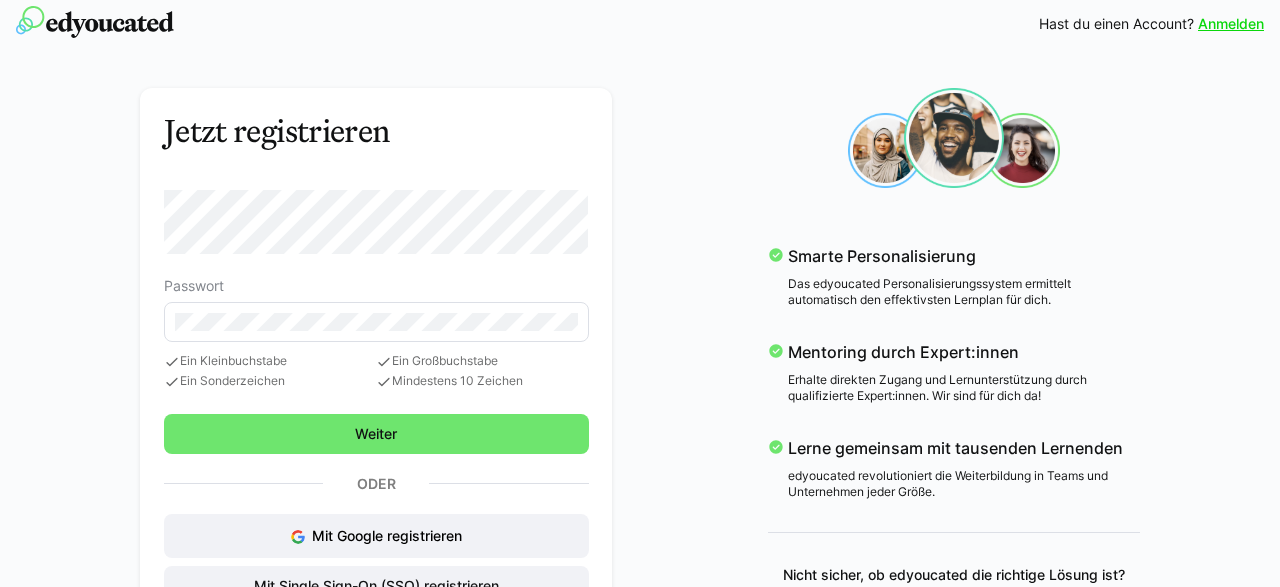 scroll, scrollTop: 0, scrollLeft: 0, axis: both 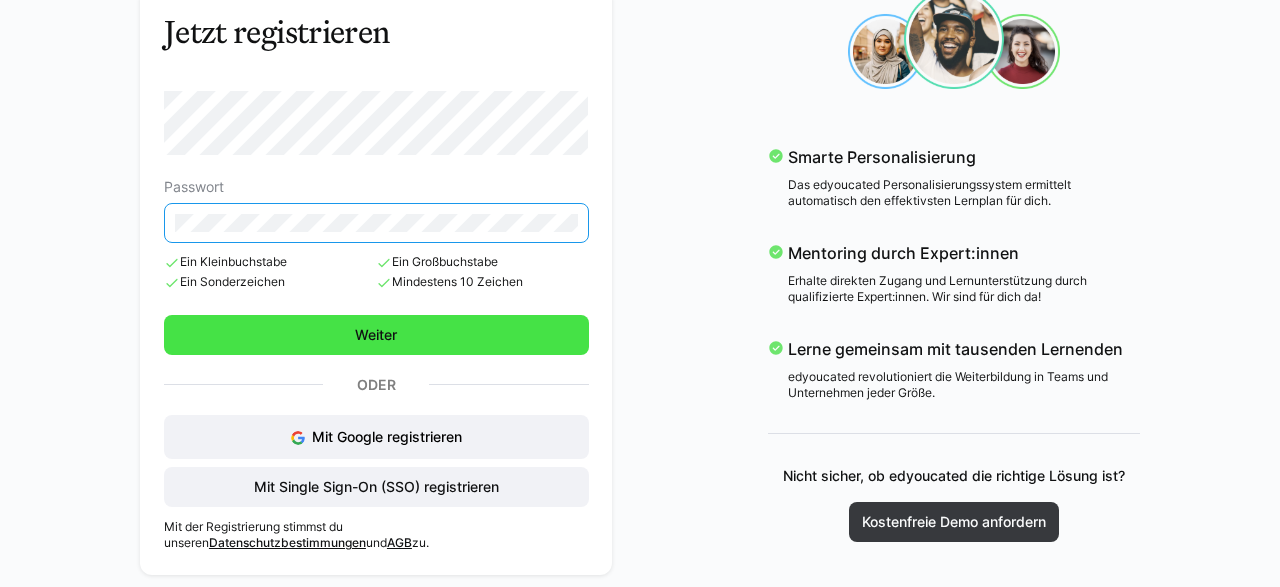 click on "Weiter" 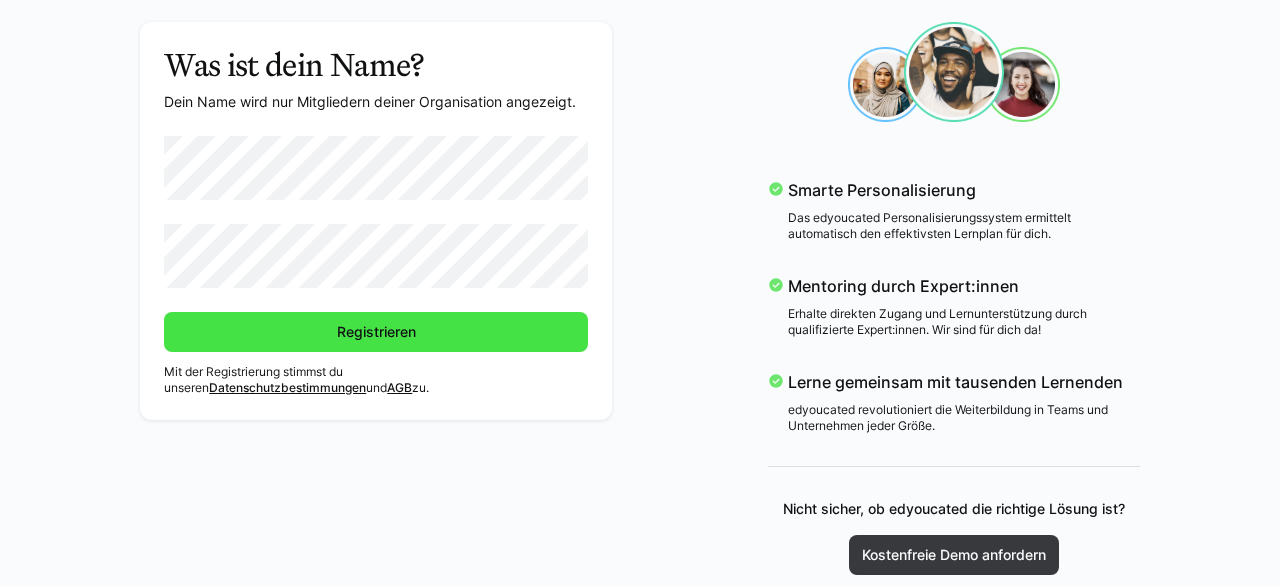 click on "Registrieren" 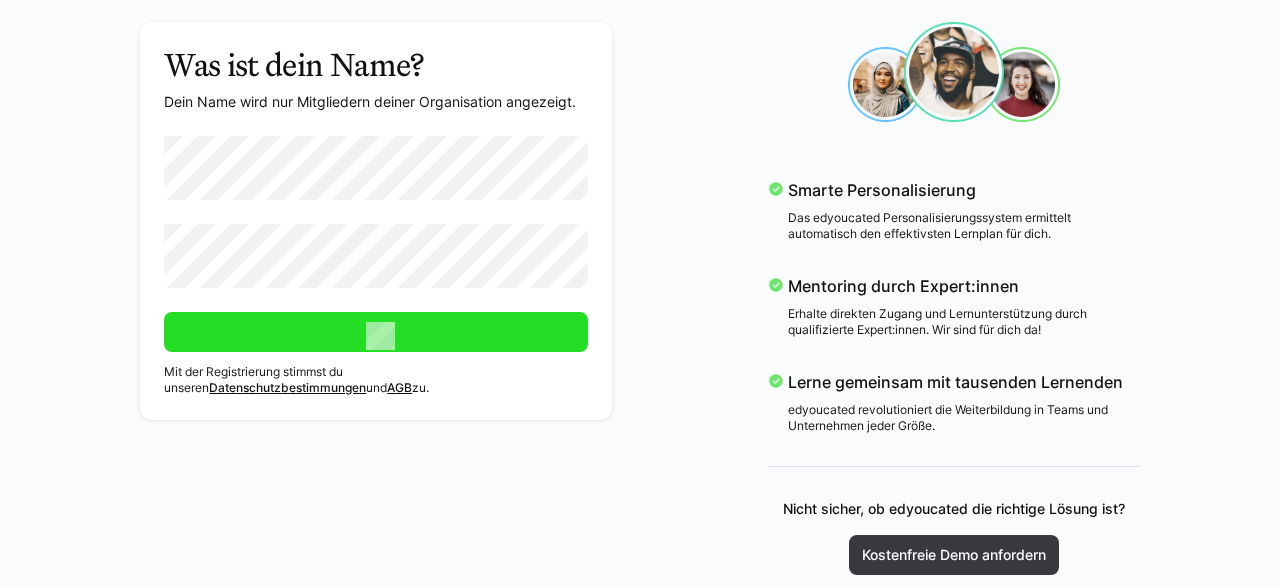 scroll, scrollTop: 0, scrollLeft: 0, axis: both 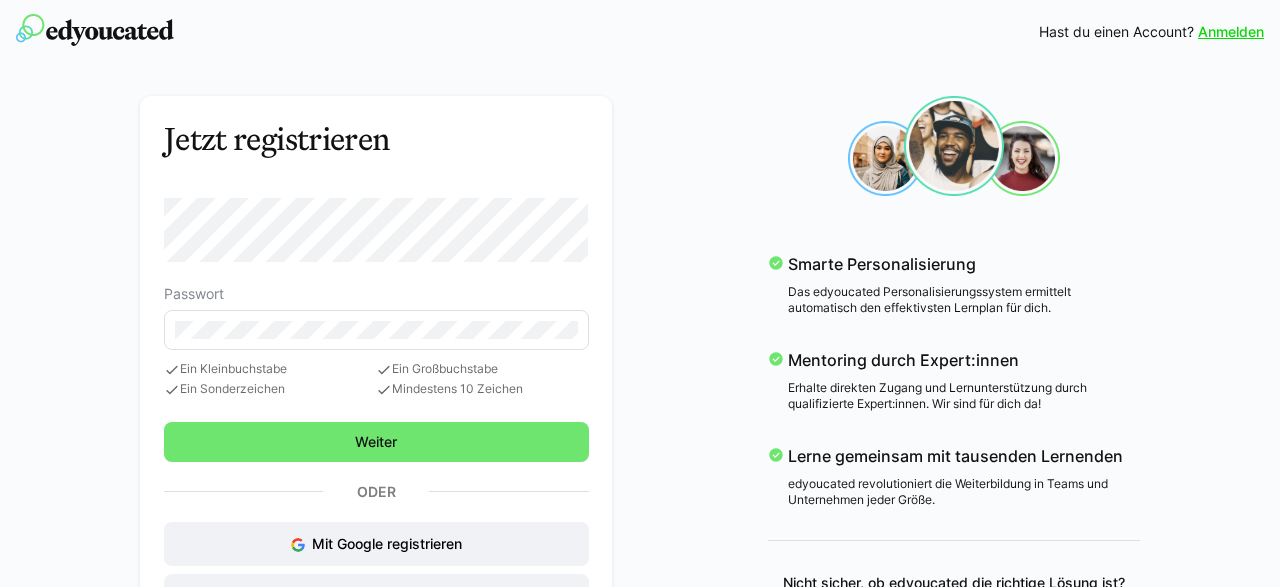 click 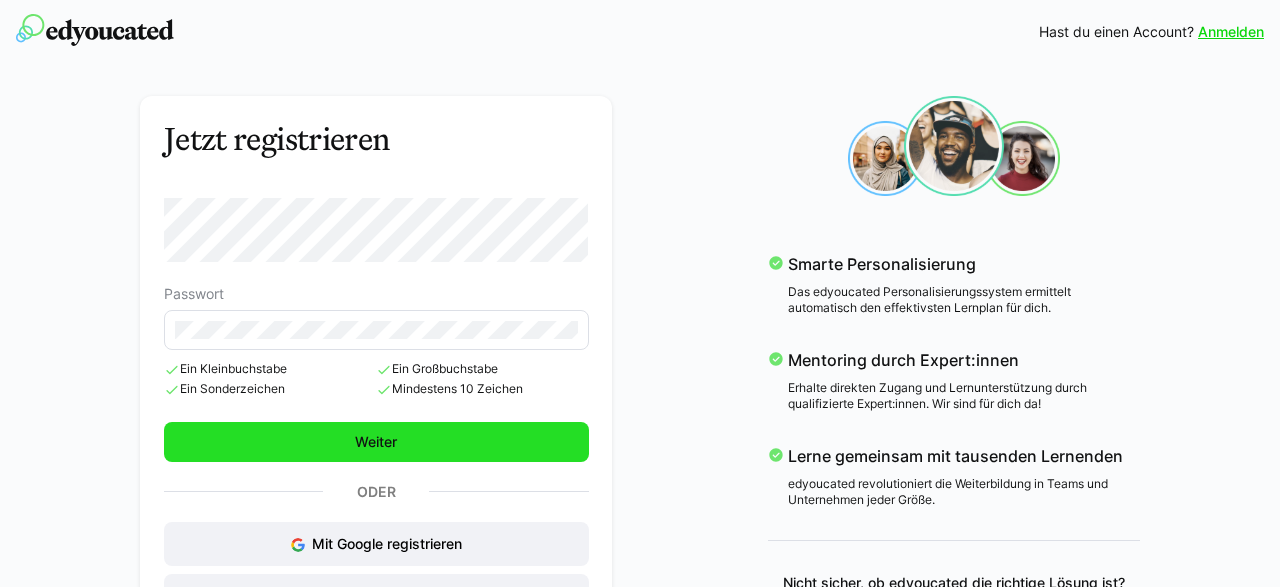 click on "Weiter" 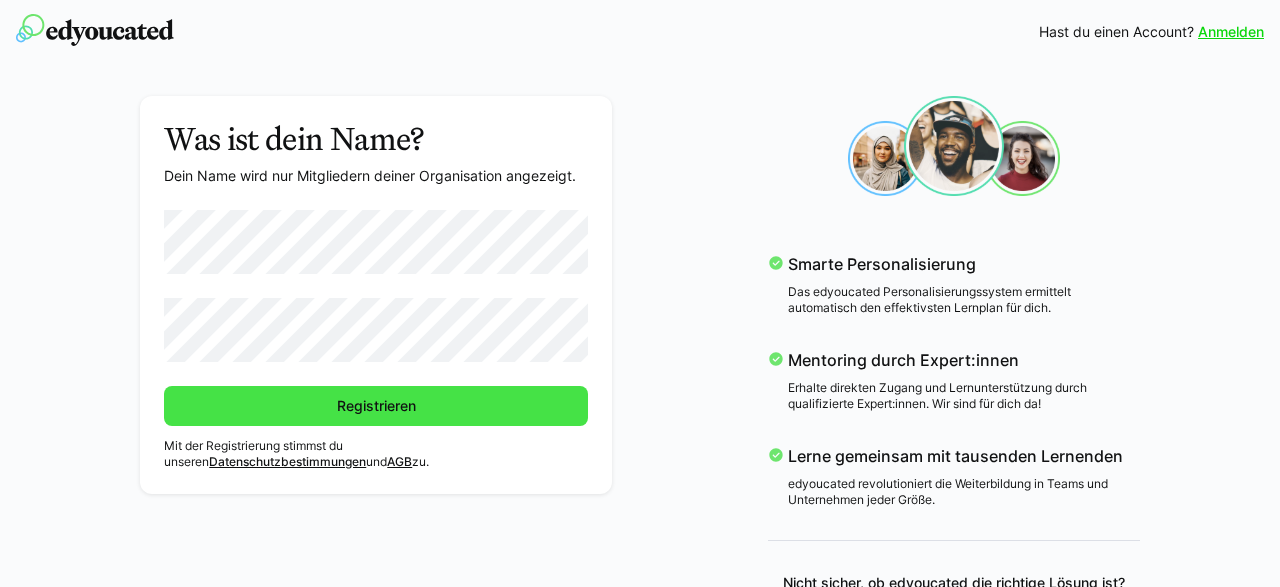 click on "Registrieren" 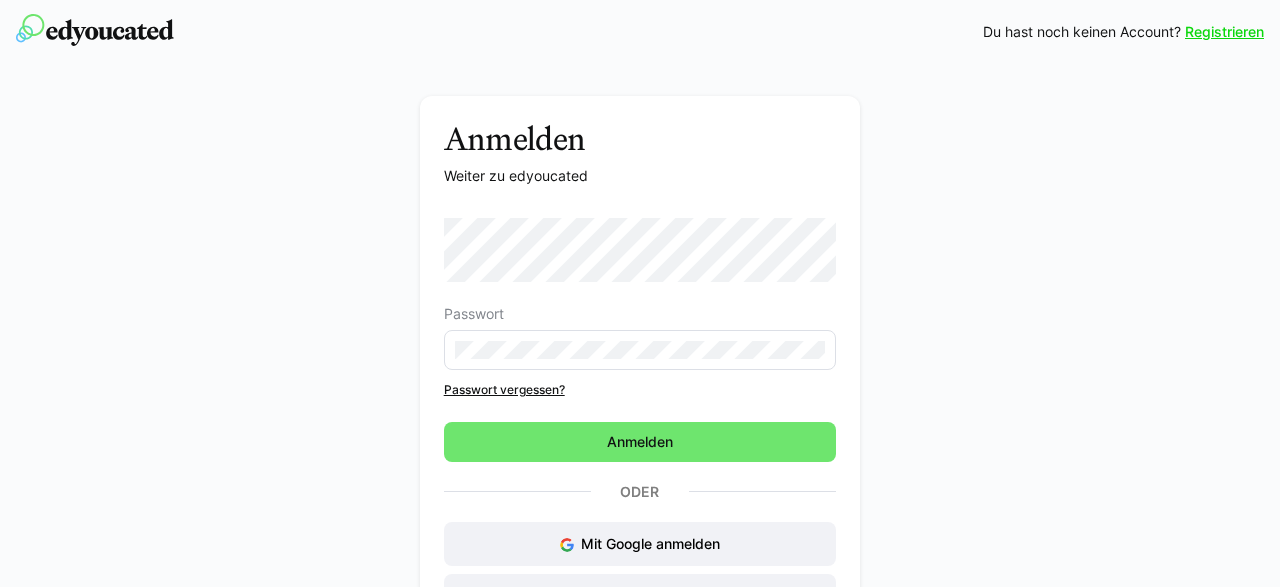scroll, scrollTop: 0, scrollLeft: 0, axis: both 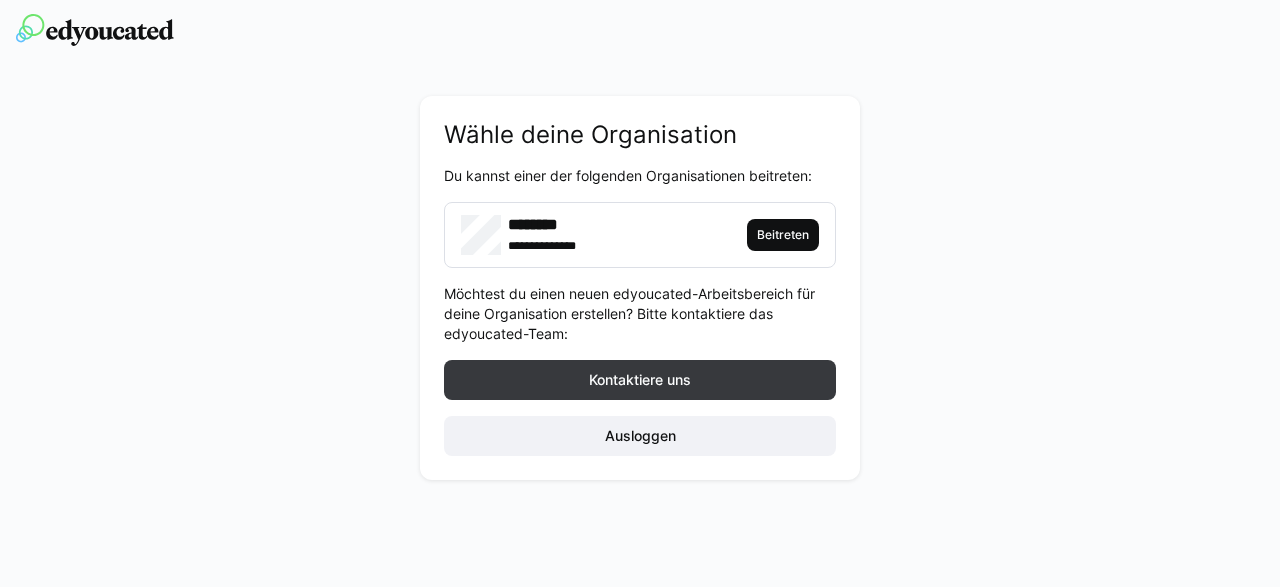 click on "Beitreten" 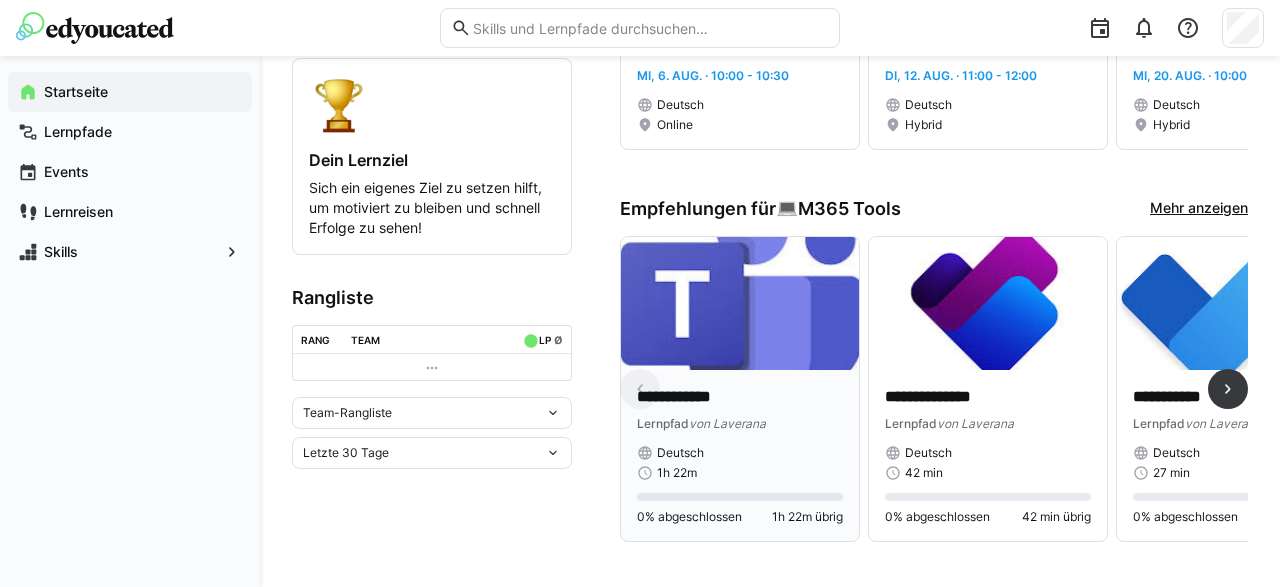 scroll, scrollTop: 0, scrollLeft: 0, axis: both 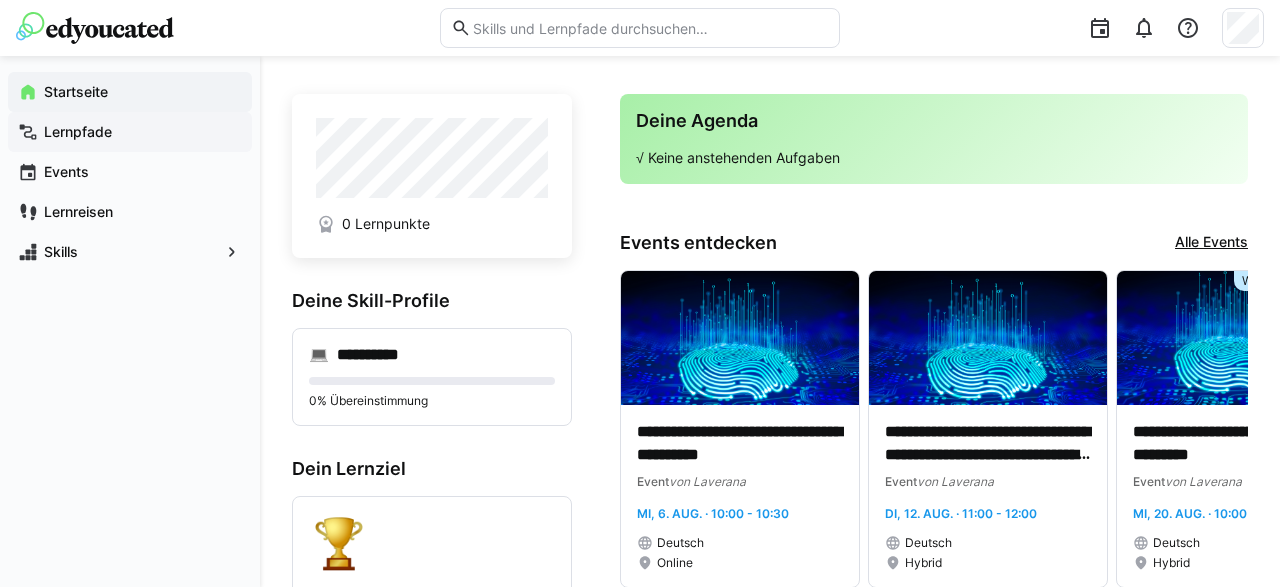 click on "Lernpfade" 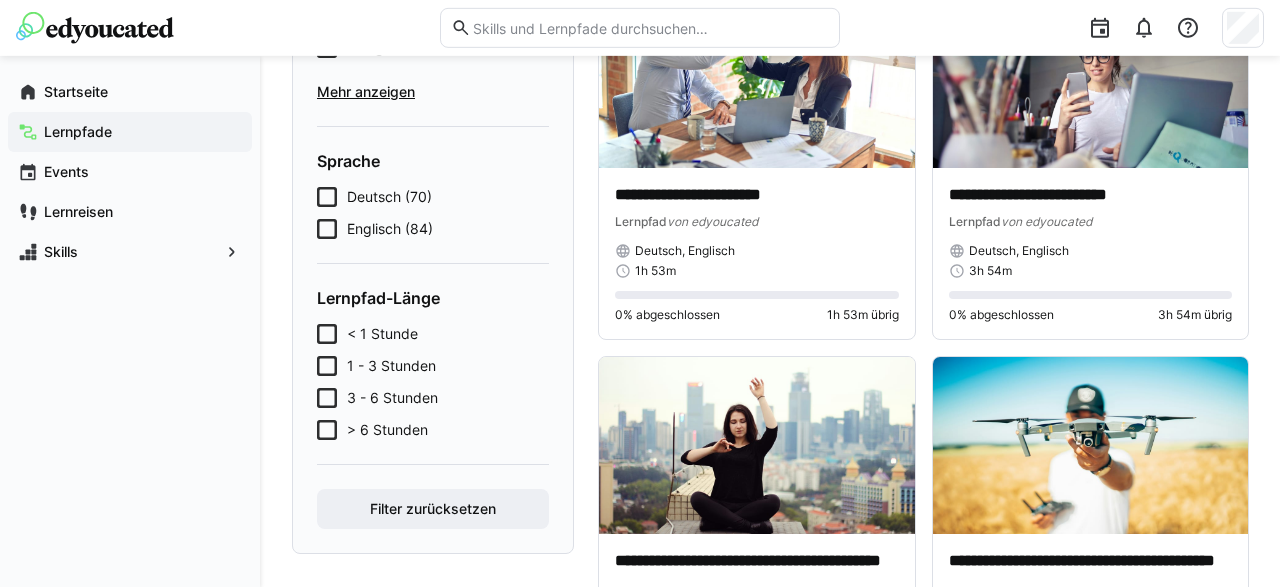 scroll, scrollTop: 624, scrollLeft: 0, axis: vertical 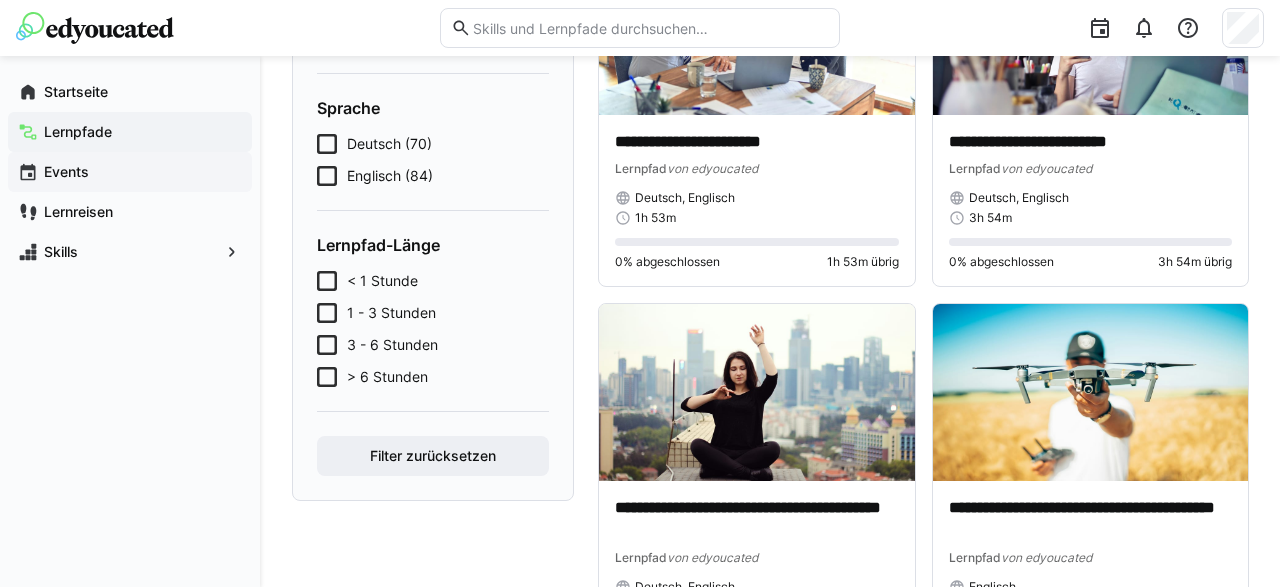 click on "Events" 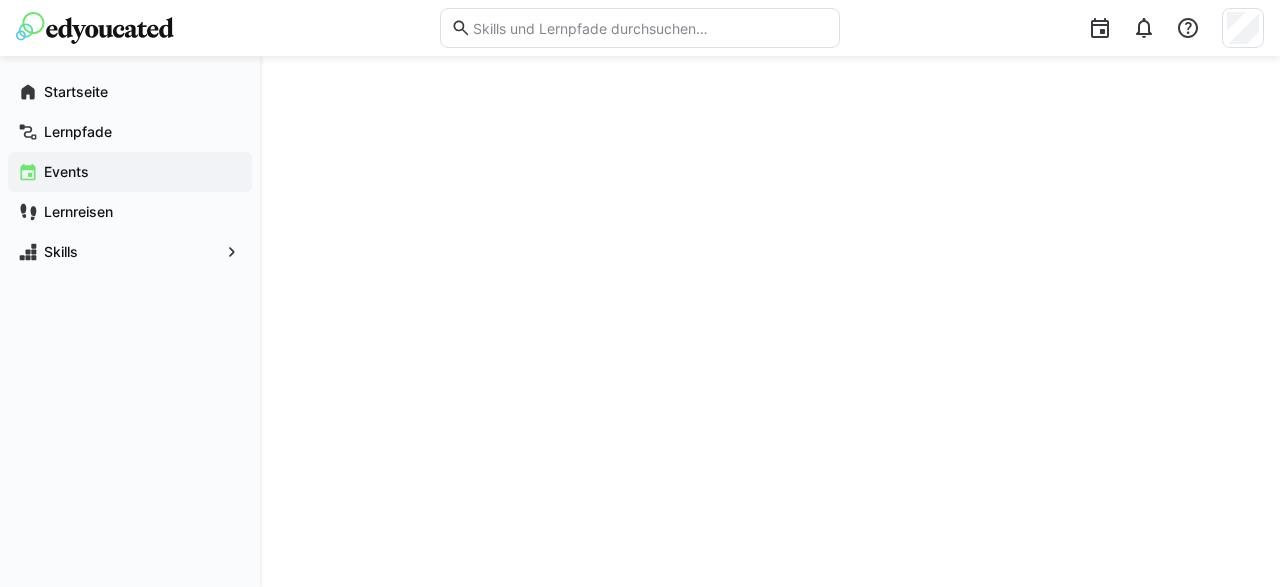 scroll, scrollTop: 0, scrollLeft: 0, axis: both 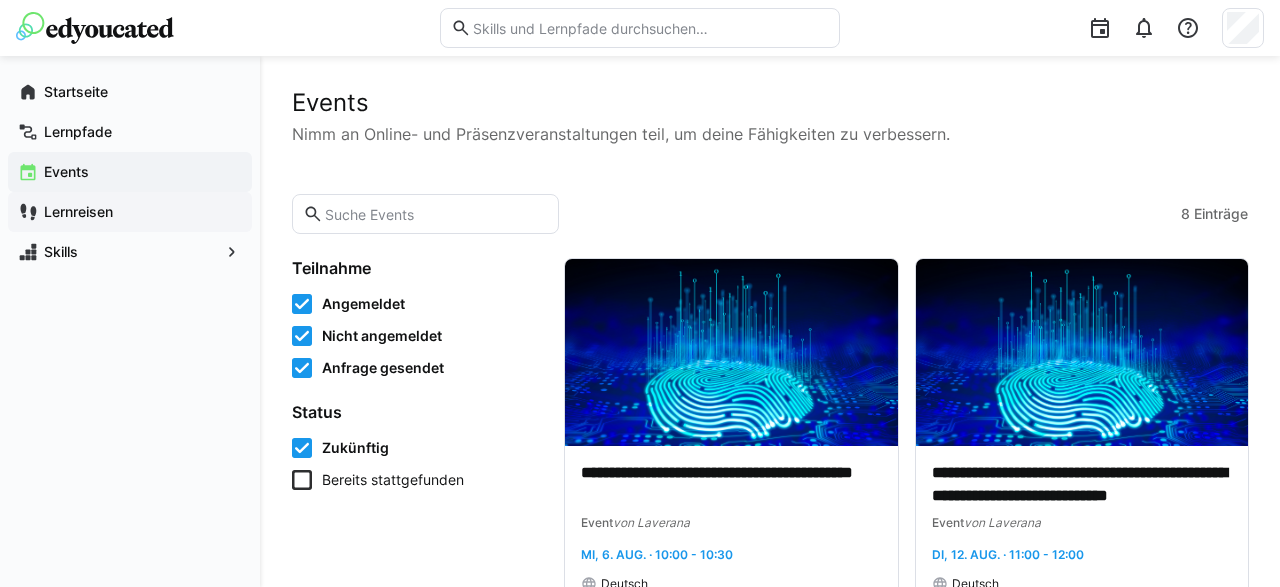 click on "Lernreisen" 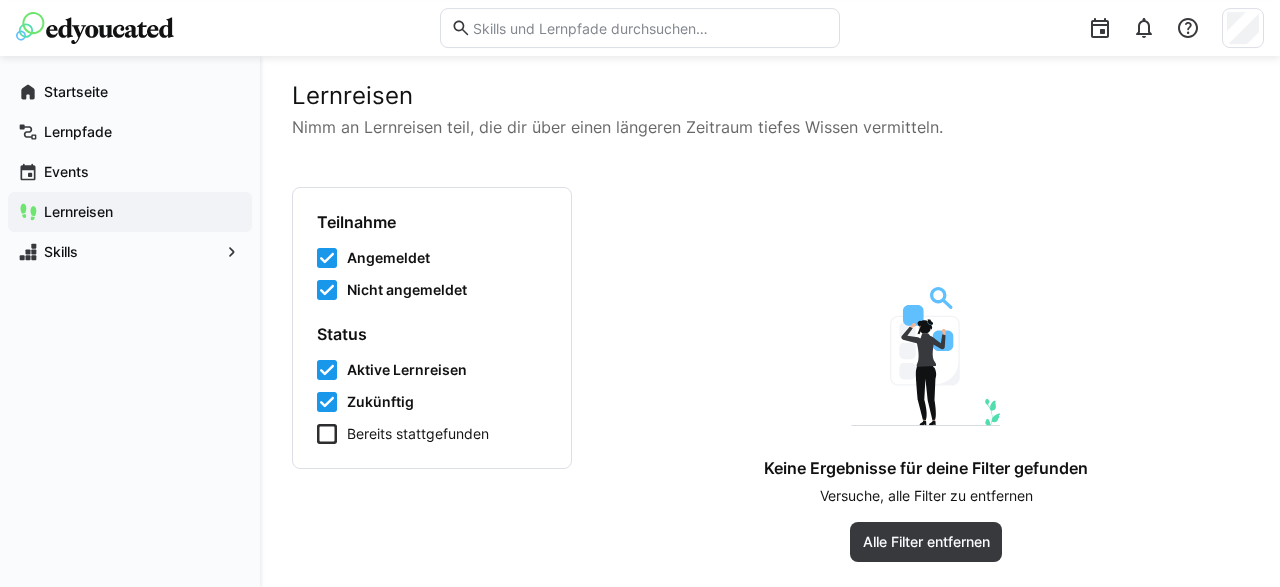 scroll, scrollTop: 12, scrollLeft: 0, axis: vertical 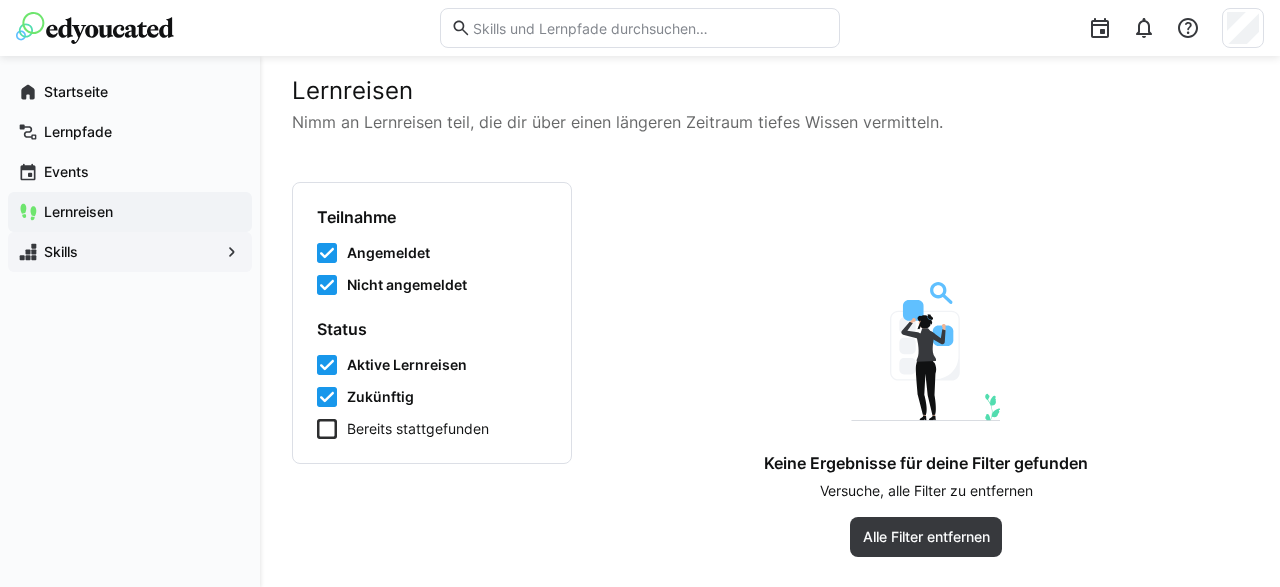 click on "Skills" 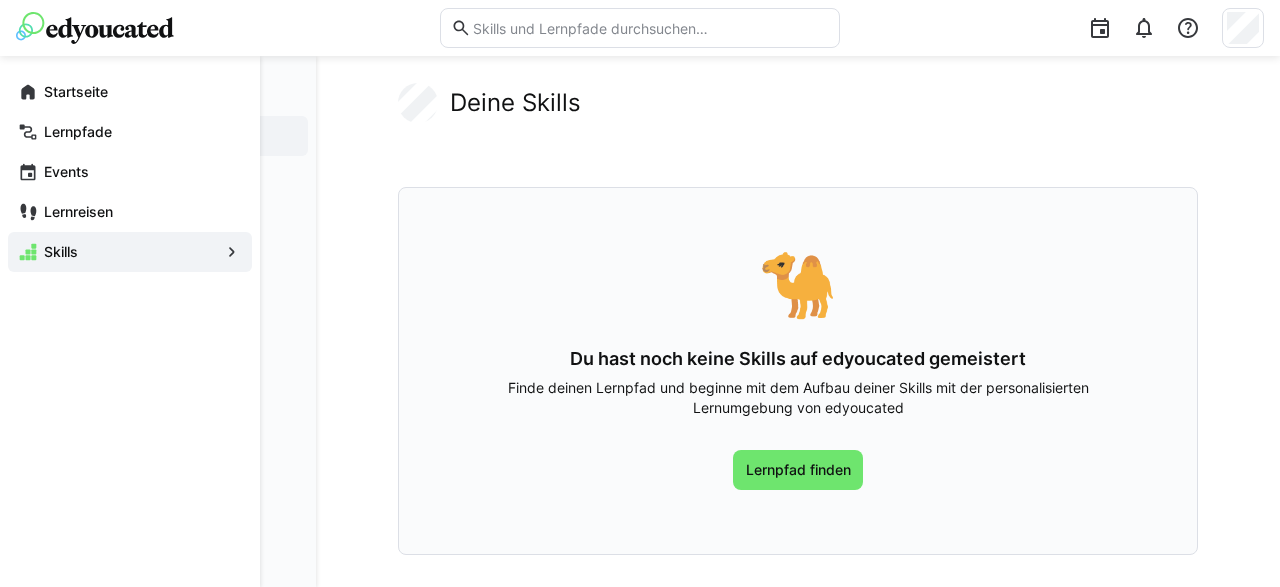 scroll, scrollTop: 0, scrollLeft: 0, axis: both 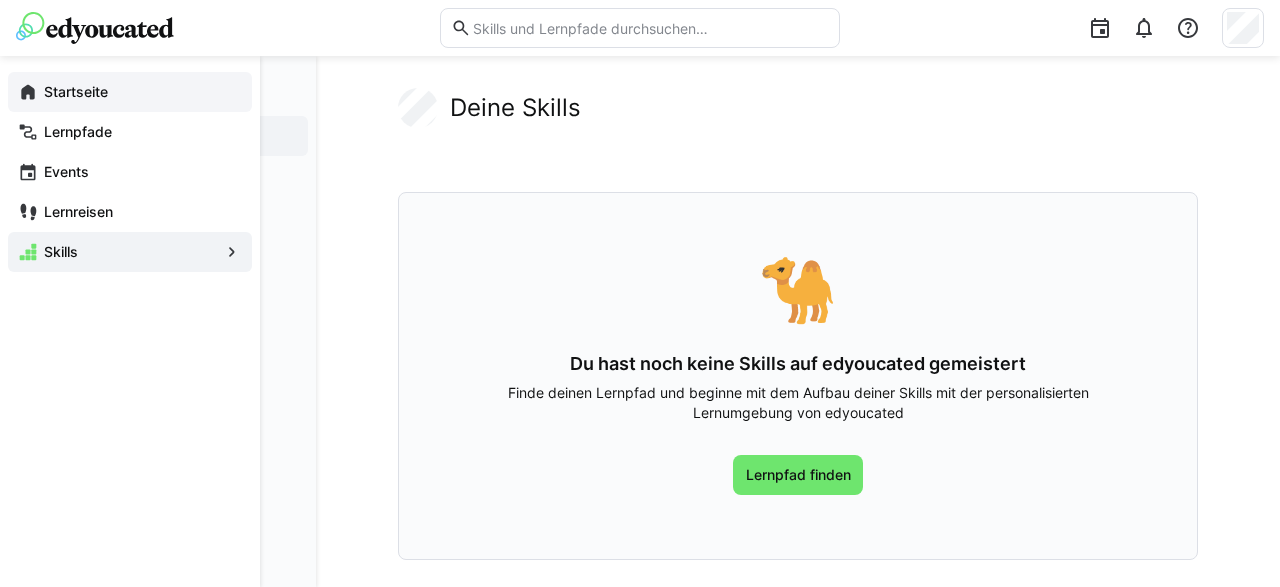 click on "Startseite" 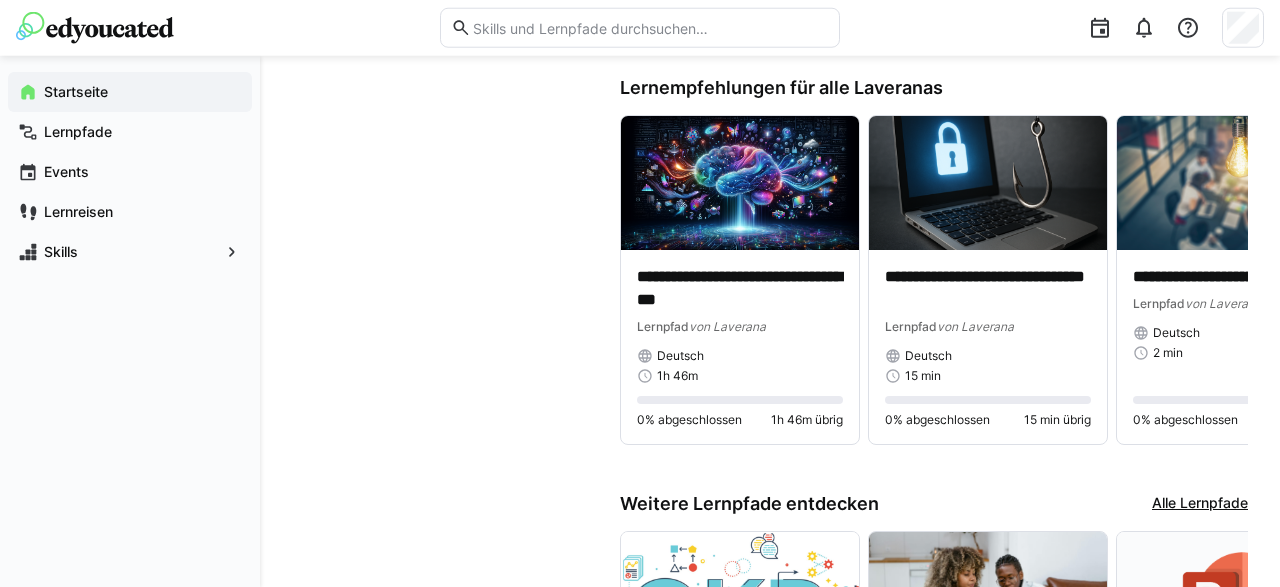 scroll, scrollTop: 1270, scrollLeft: 0, axis: vertical 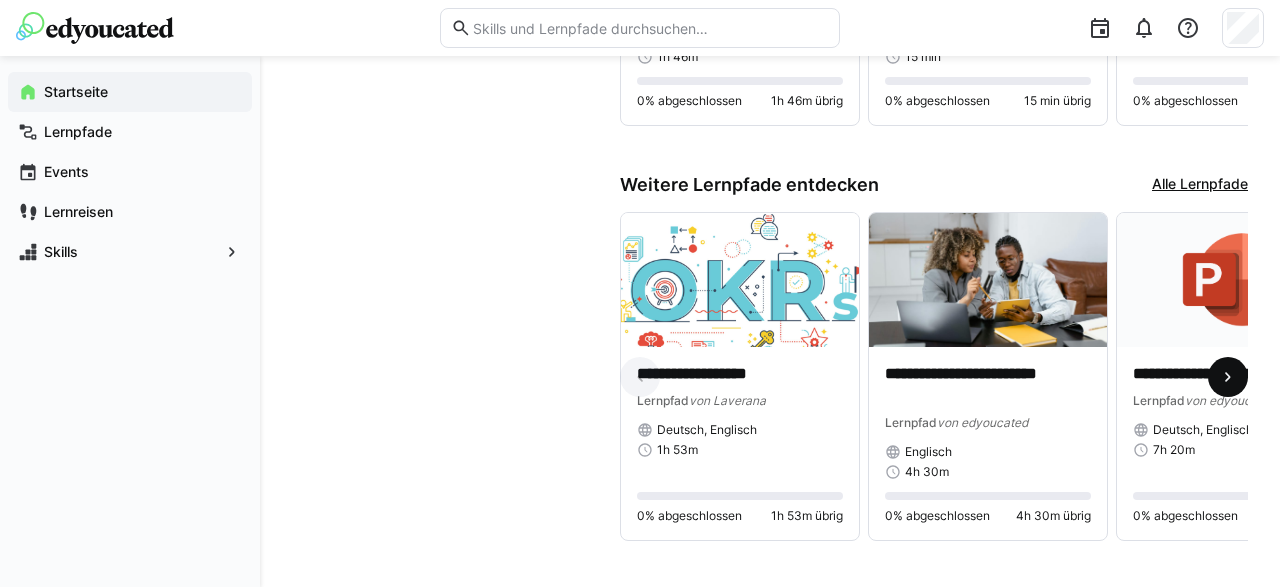 click 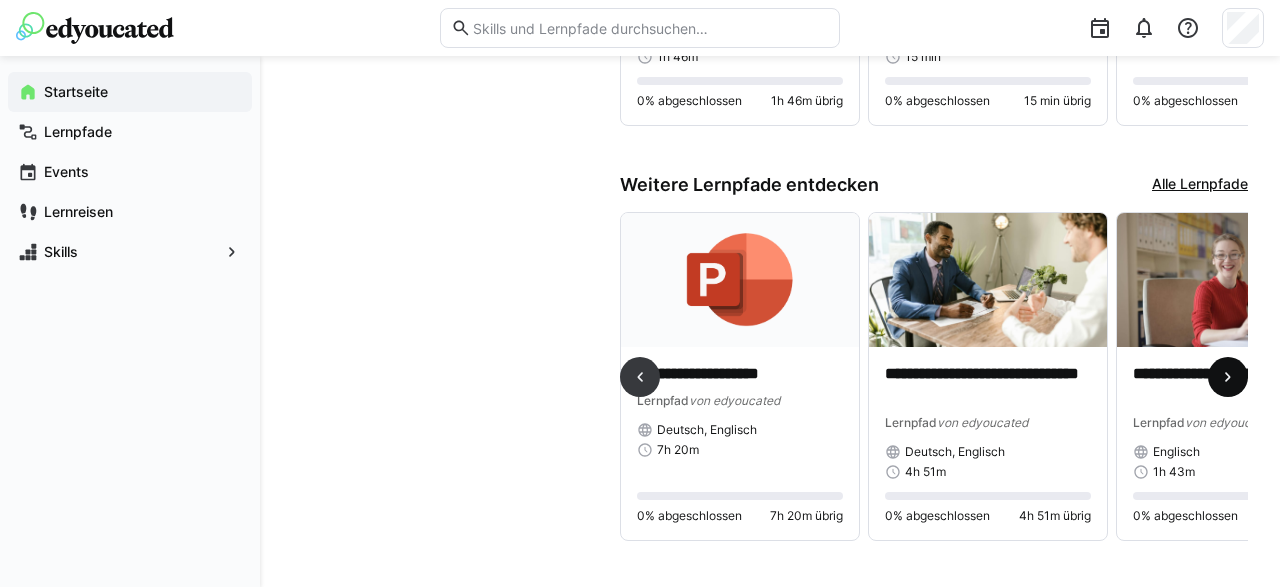 click 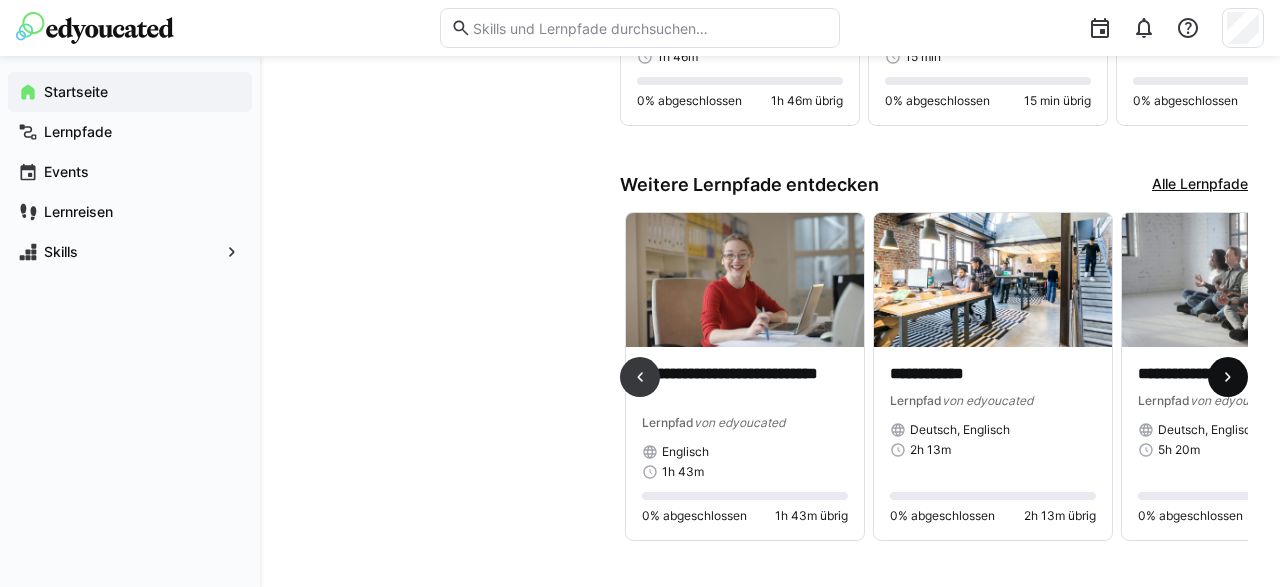 scroll, scrollTop: 0, scrollLeft: 991, axis: horizontal 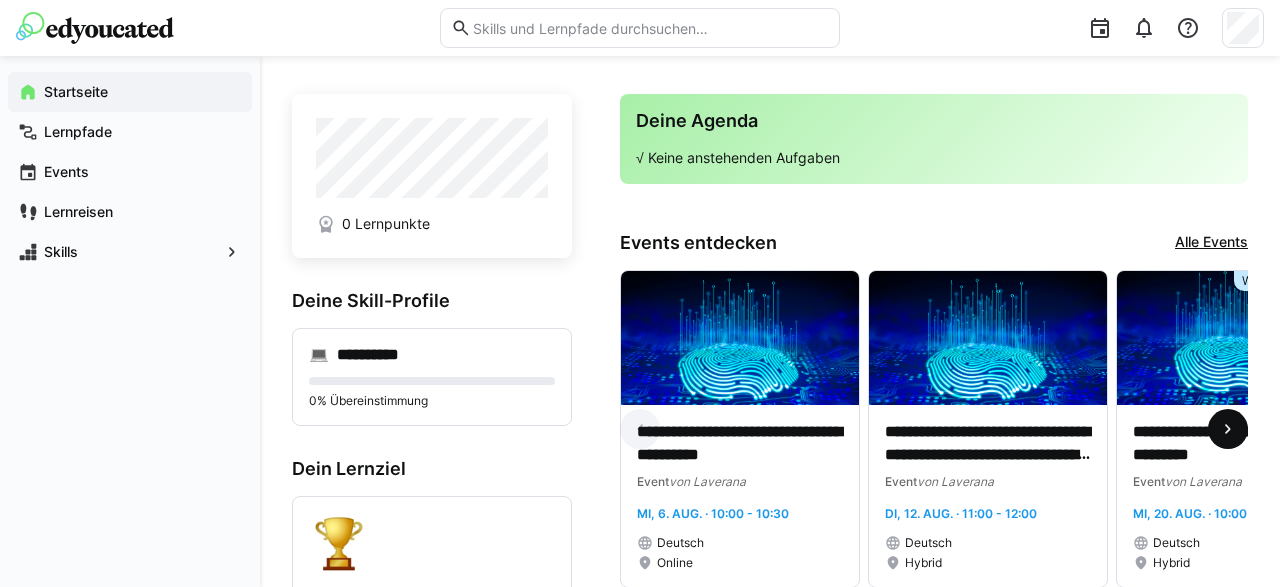 click 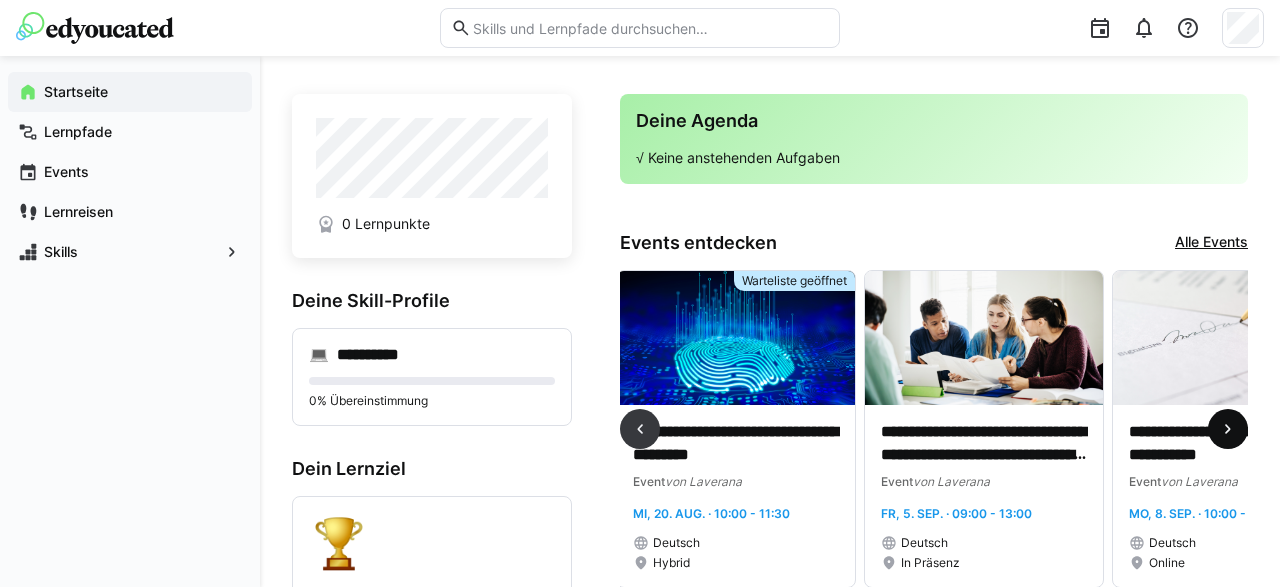 click 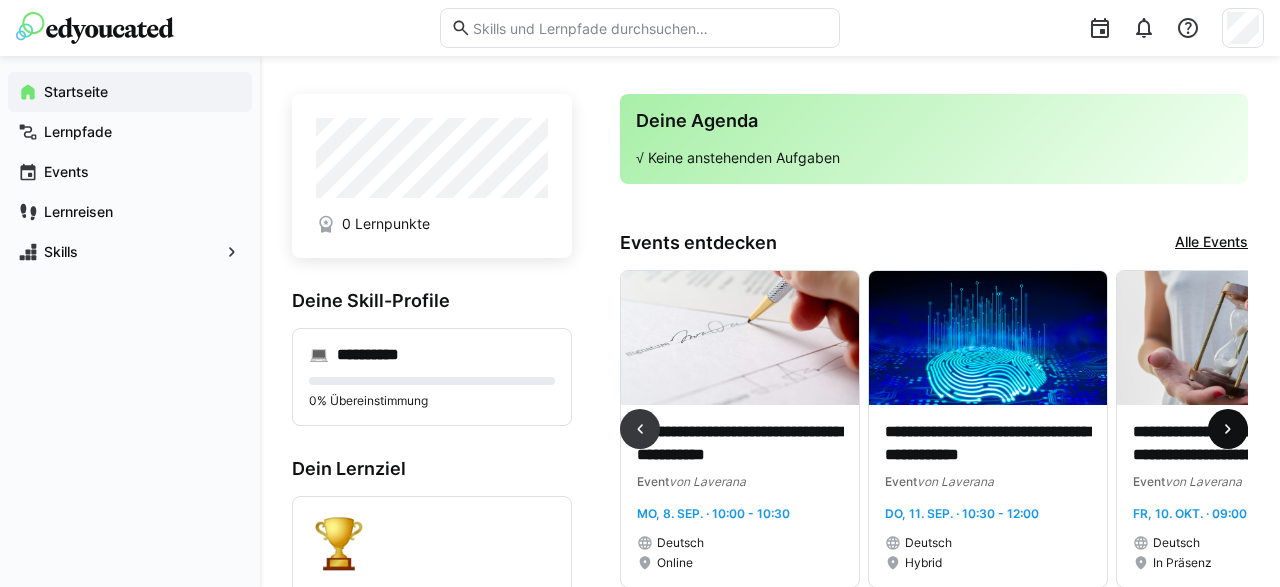 click 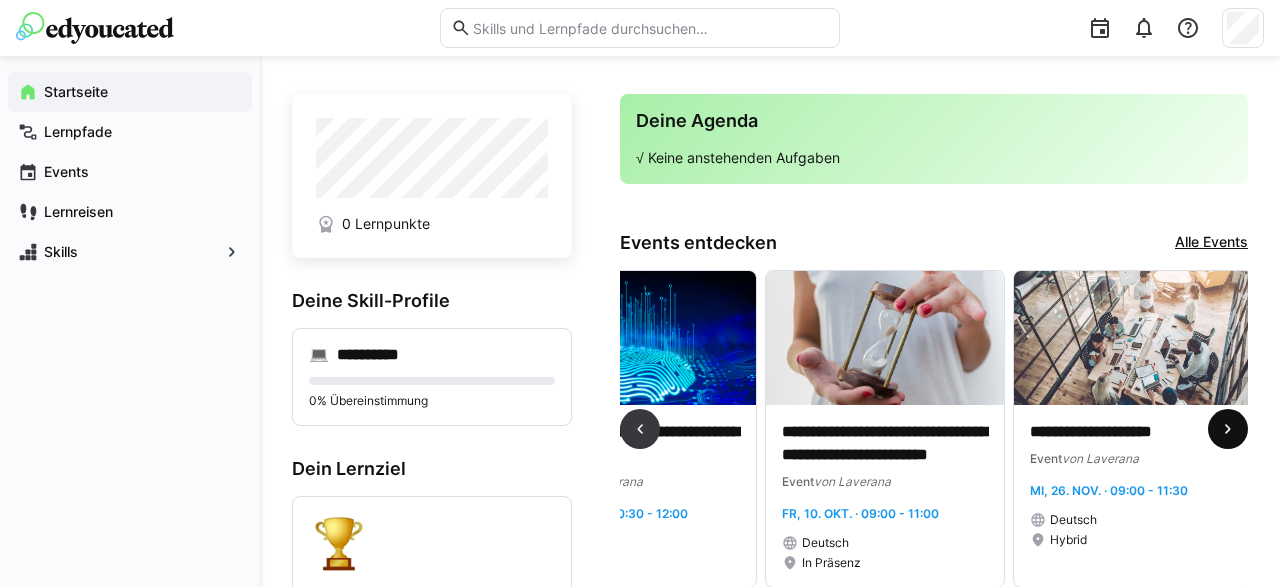 scroll, scrollTop: 0, scrollLeft: 1347, axis: horizontal 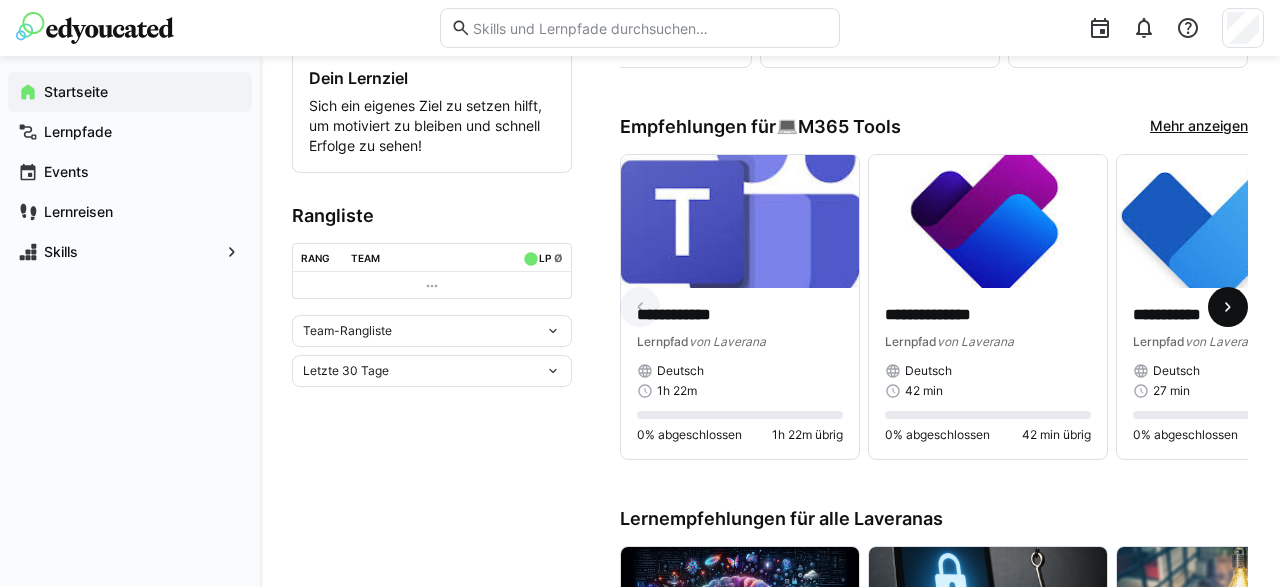 click 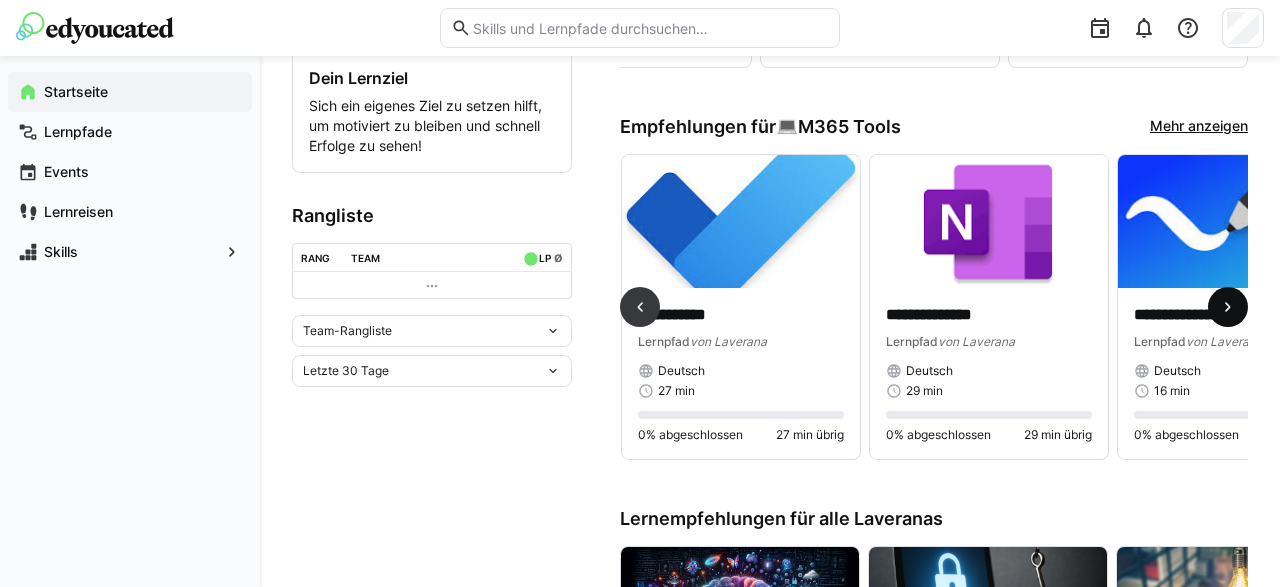 click 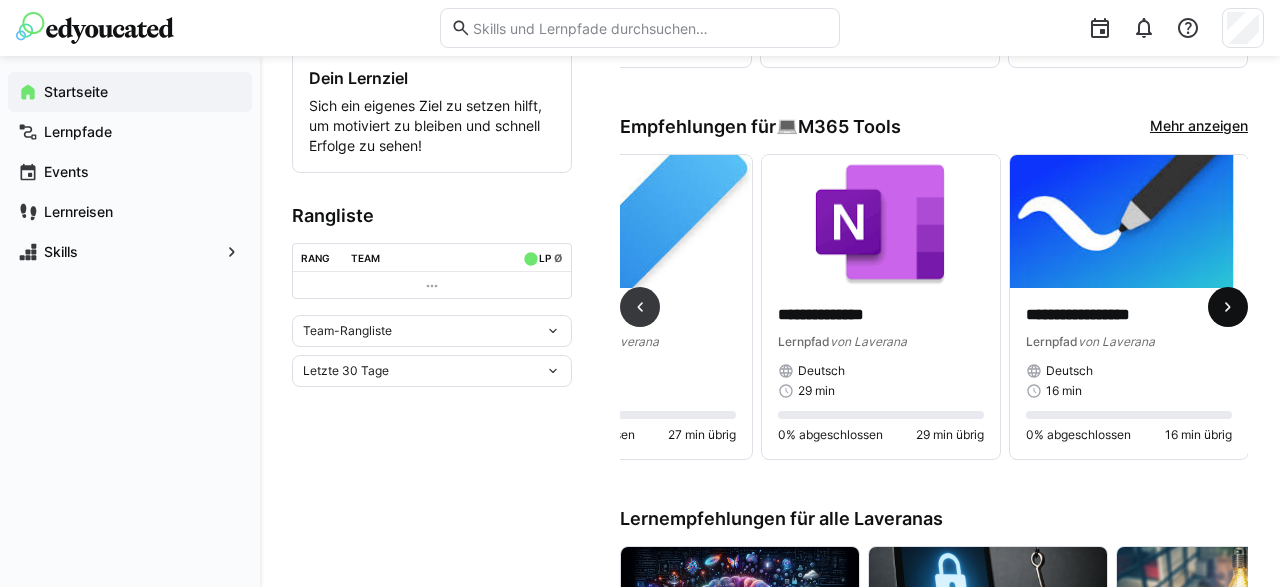 scroll, scrollTop: 0, scrollLeft: 604, axis: horizontal 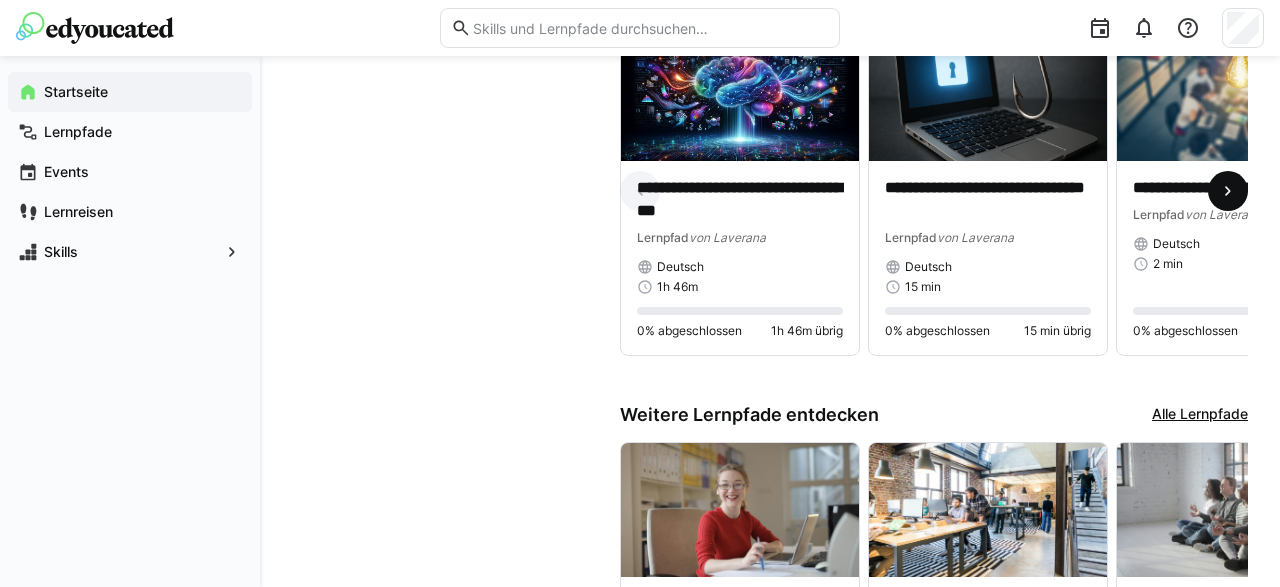 click 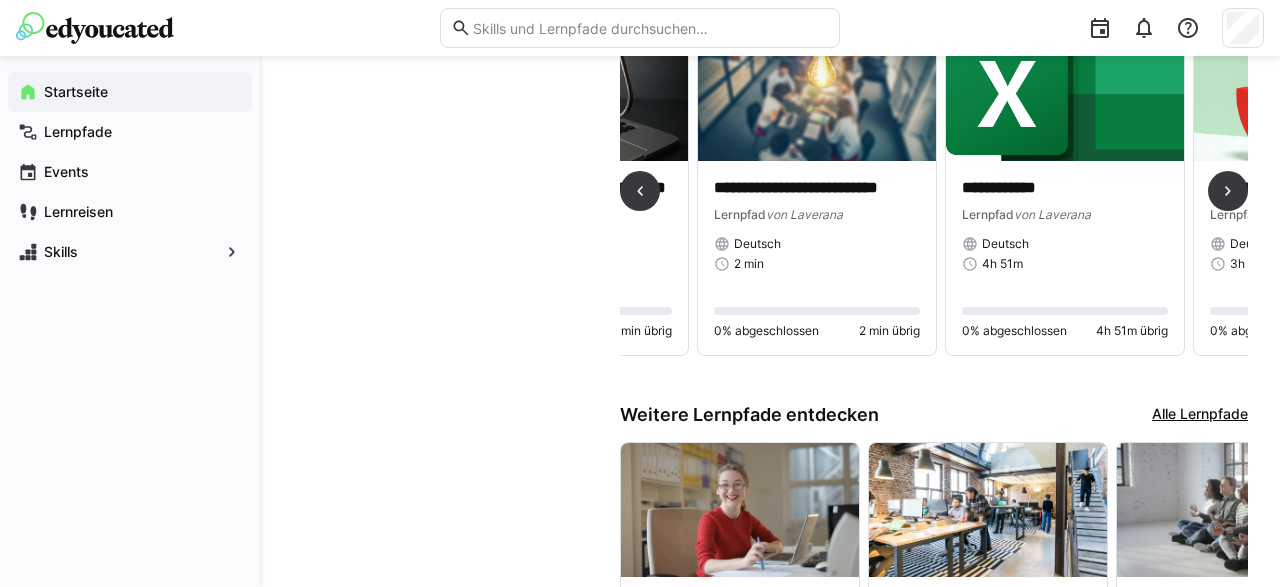 scroll, scrollTop: 0, scrollLeft: 491, axis: horizontal 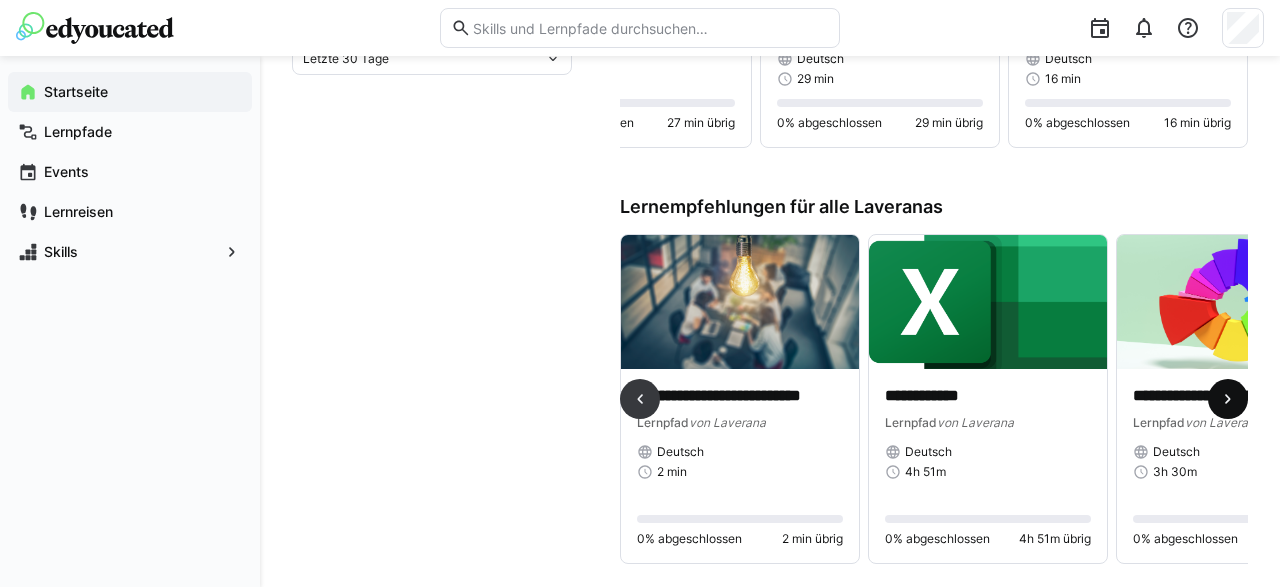 click 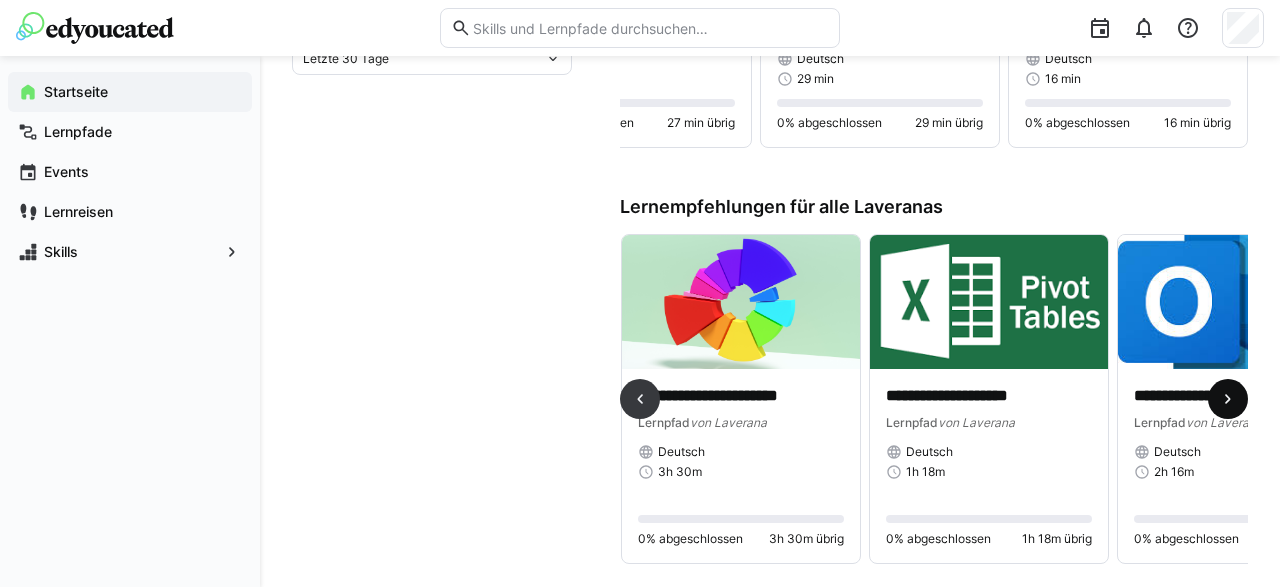 scroll, scrollTop: 0, scrollLeft: 992, axis: horizontal 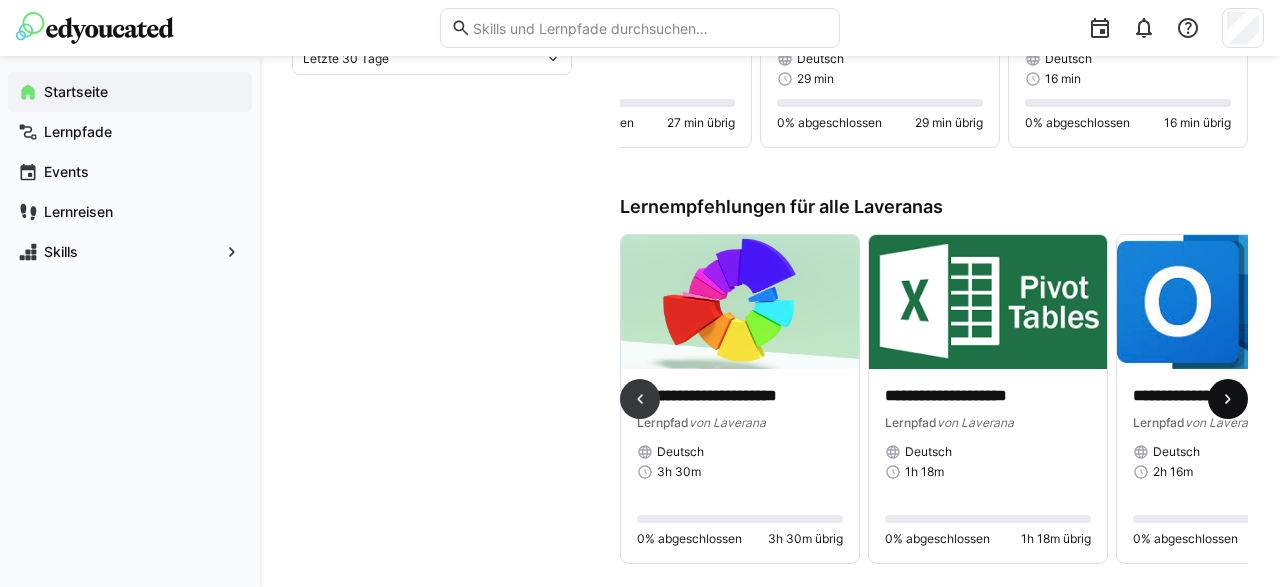 click 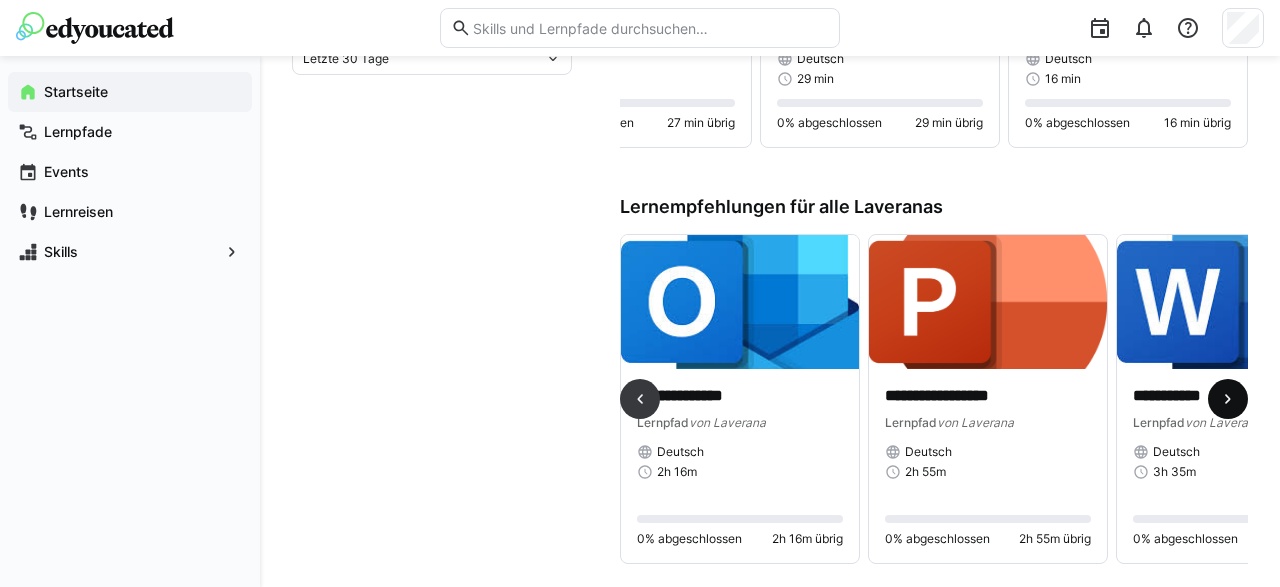 click 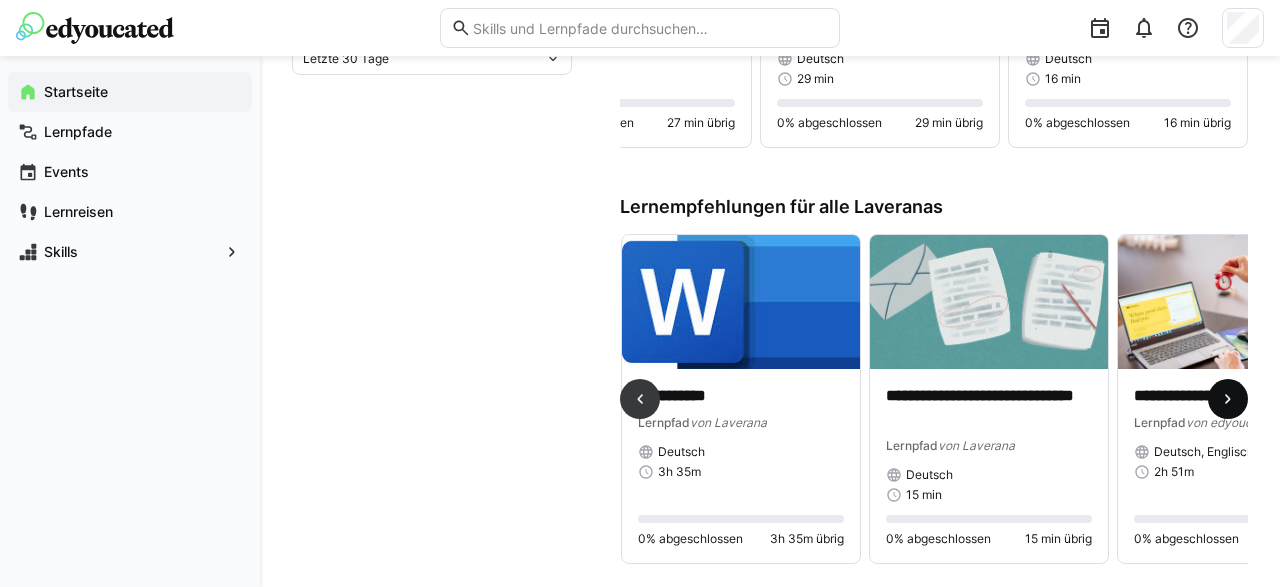 scroll, scrollTop: 0, scrollLeft: 1984, axis: horizontal 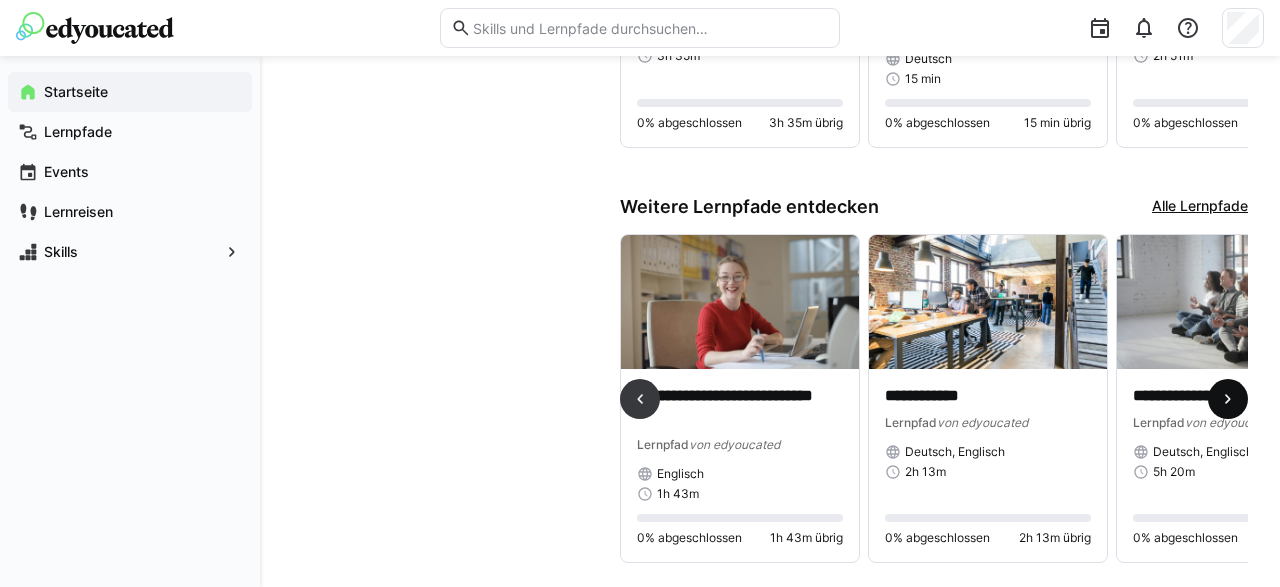 click 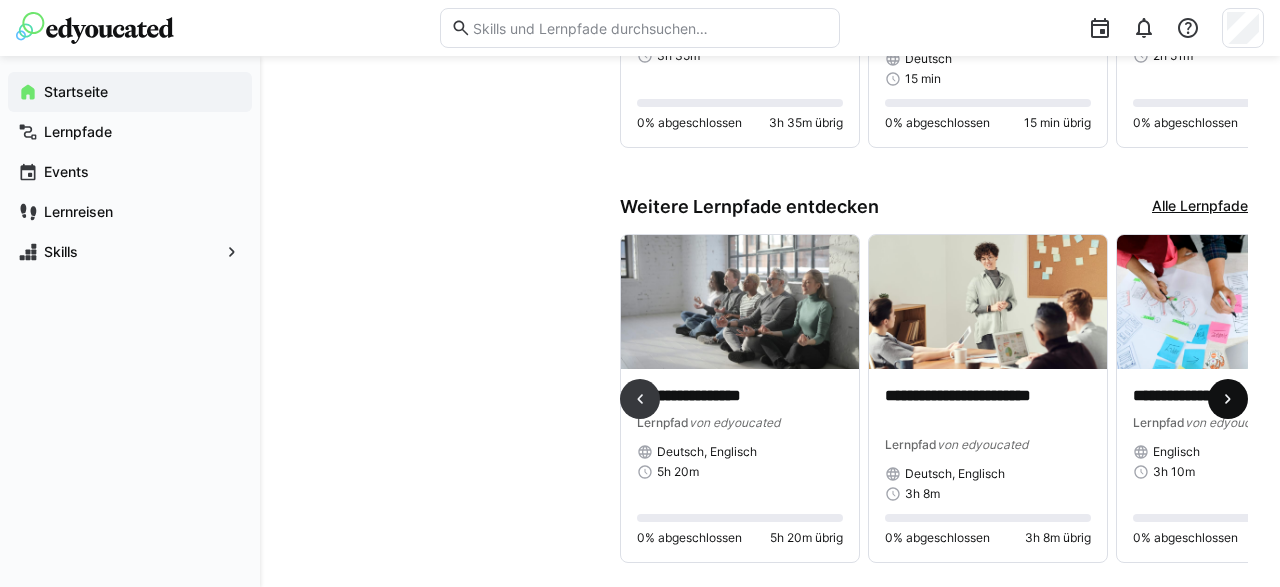 click 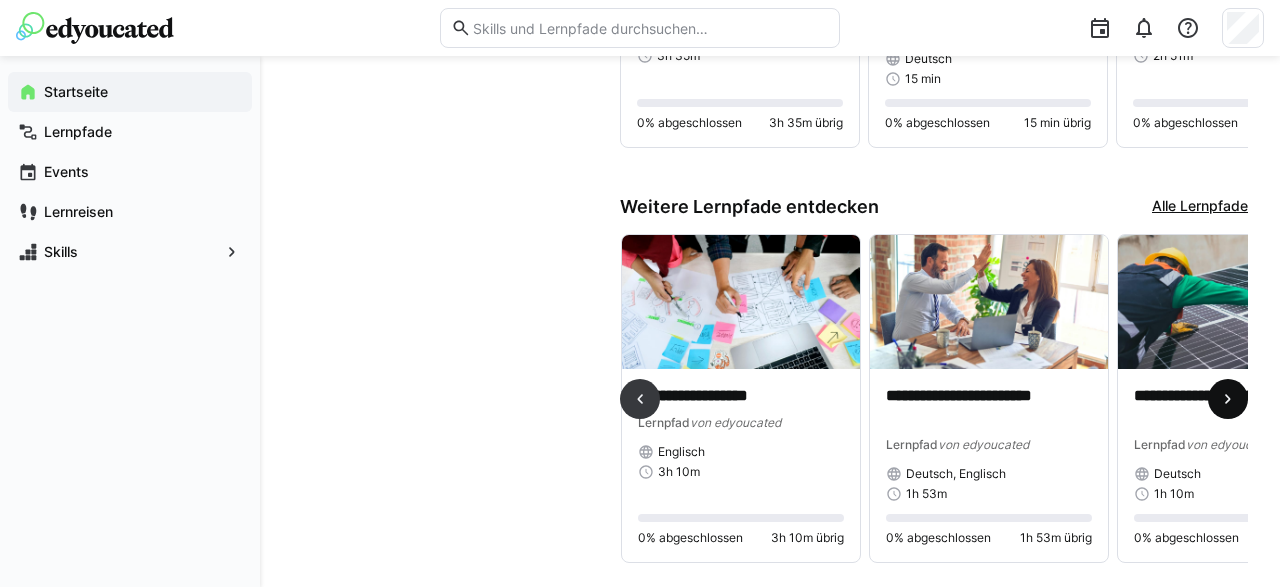 scroll 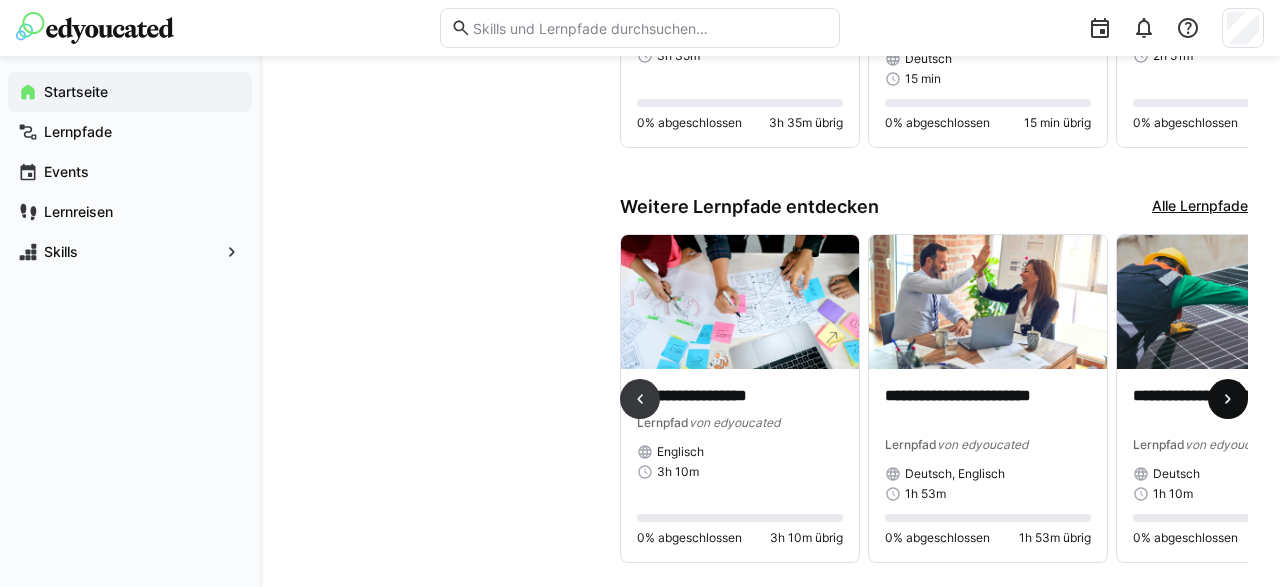 click 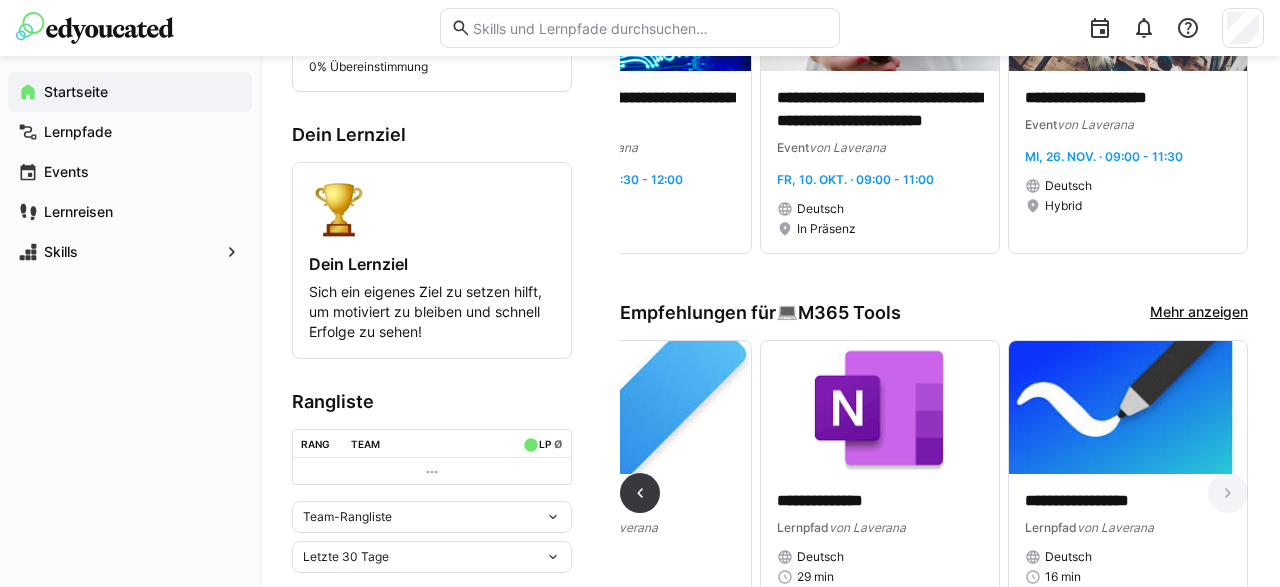 scroll, scrollTop: 0, scrollLeft: 0, axis: both 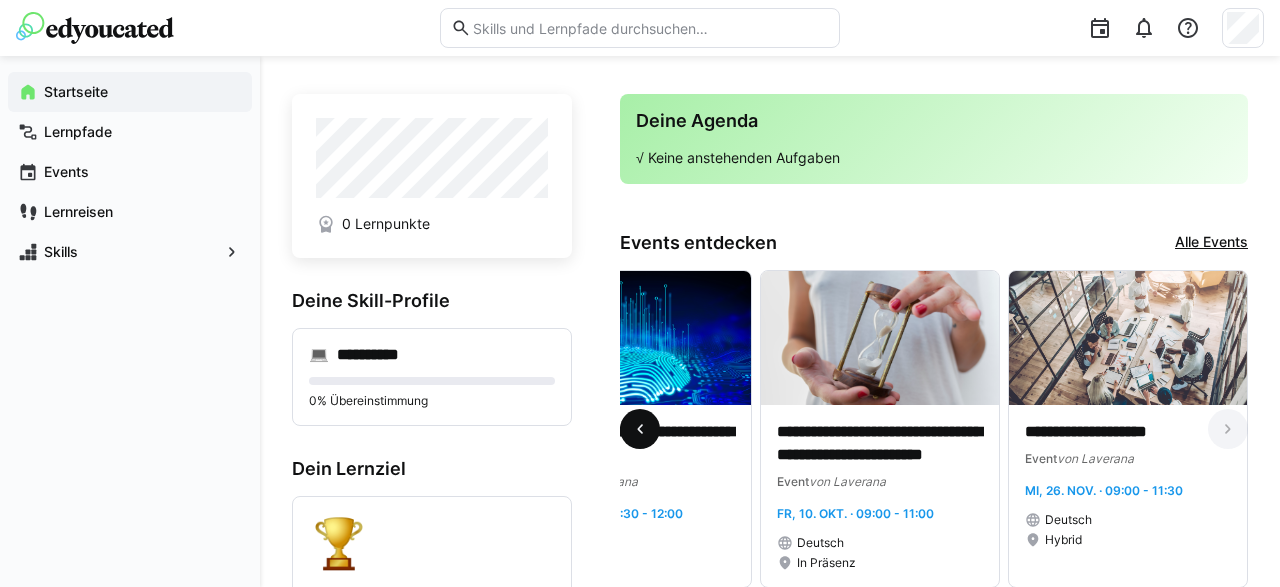 click 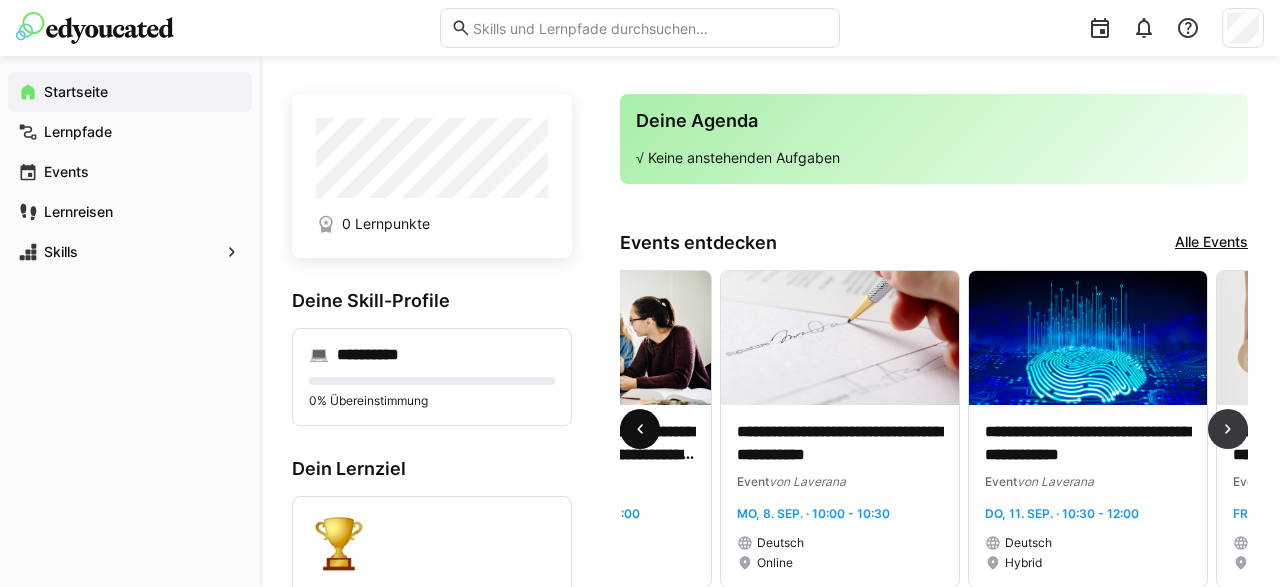 click 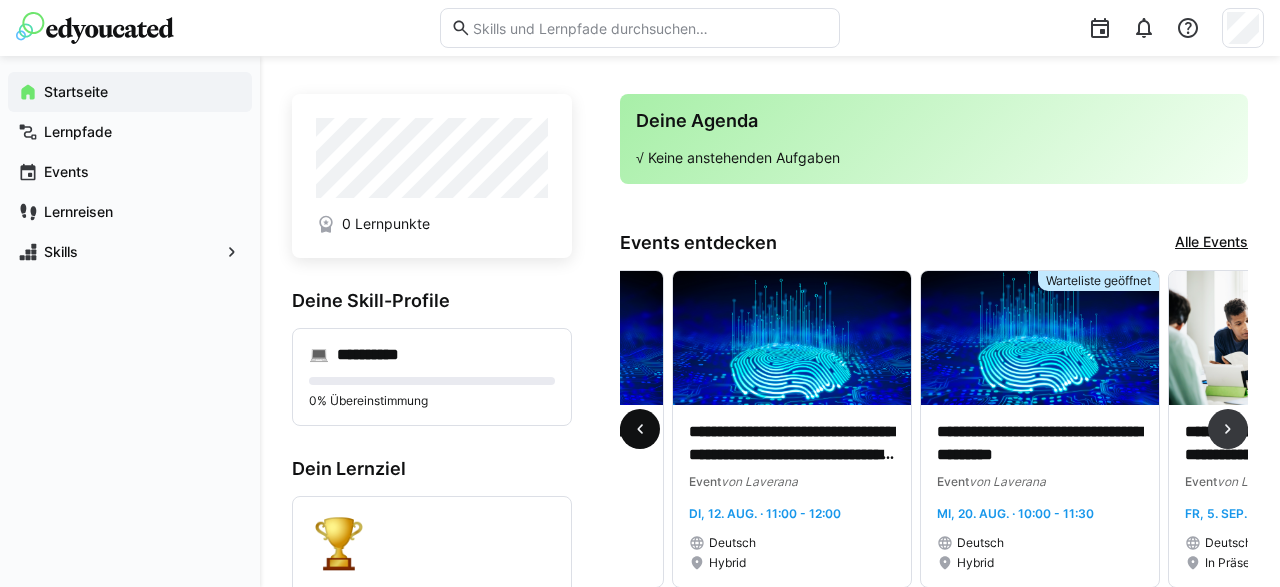 click 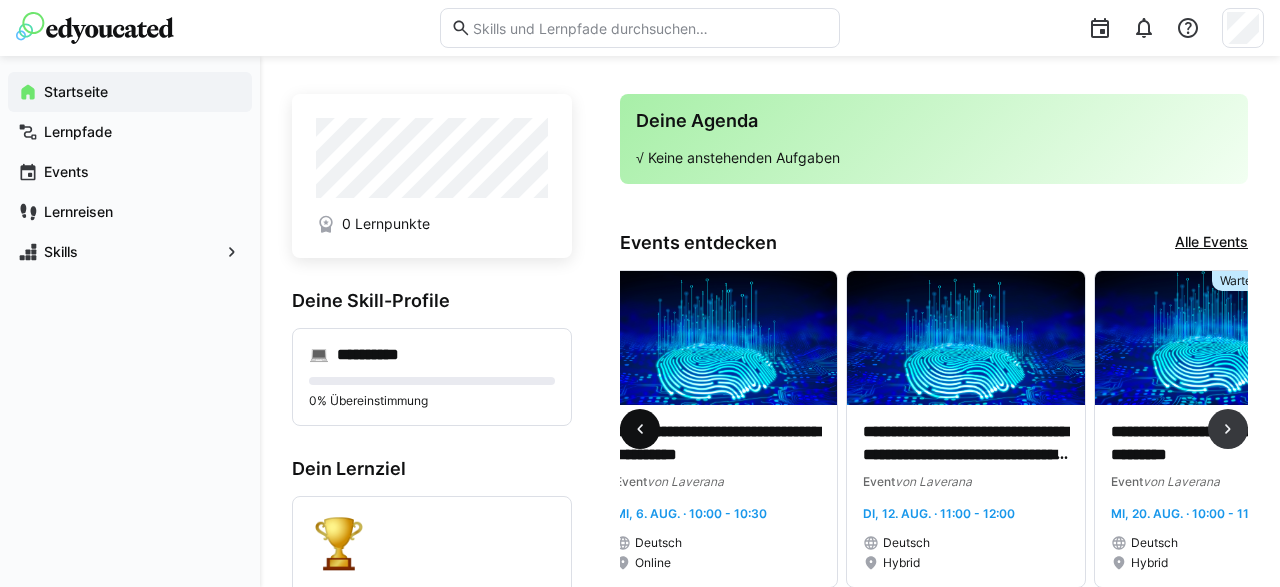 click 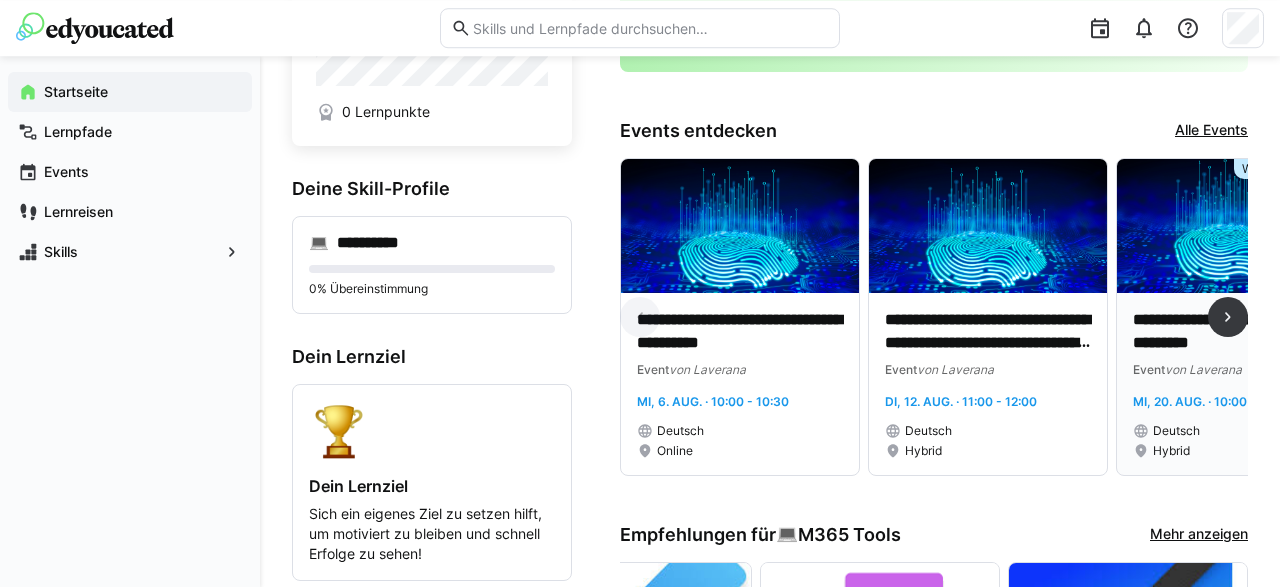 scroll, scrollTop: 208, scrollLeft: 0, axis: vertical 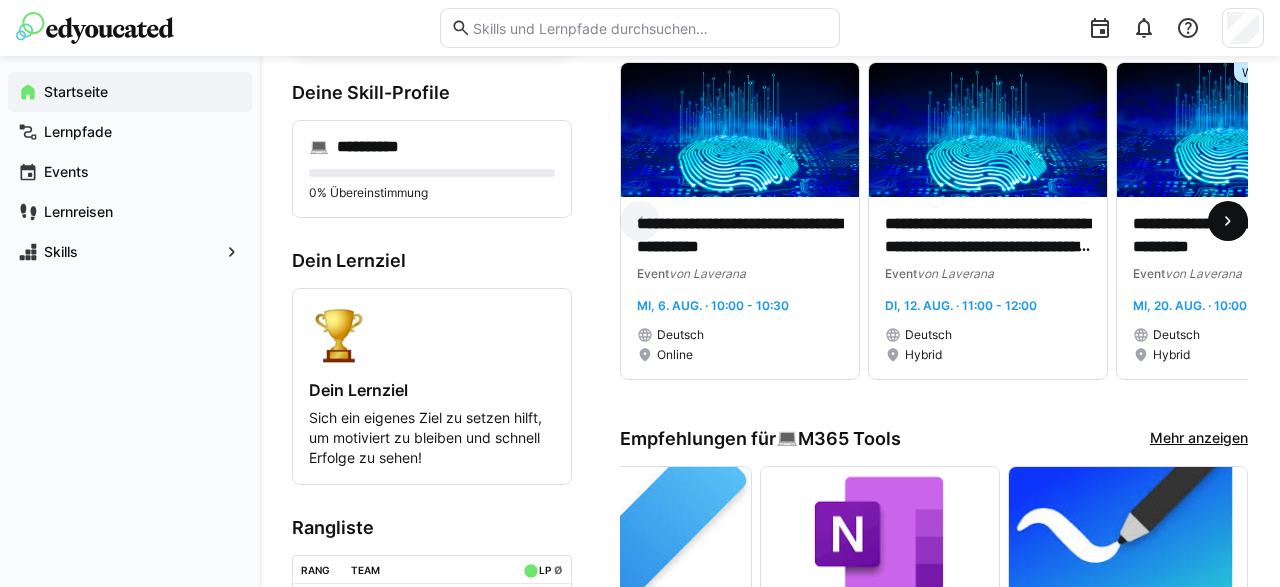 click 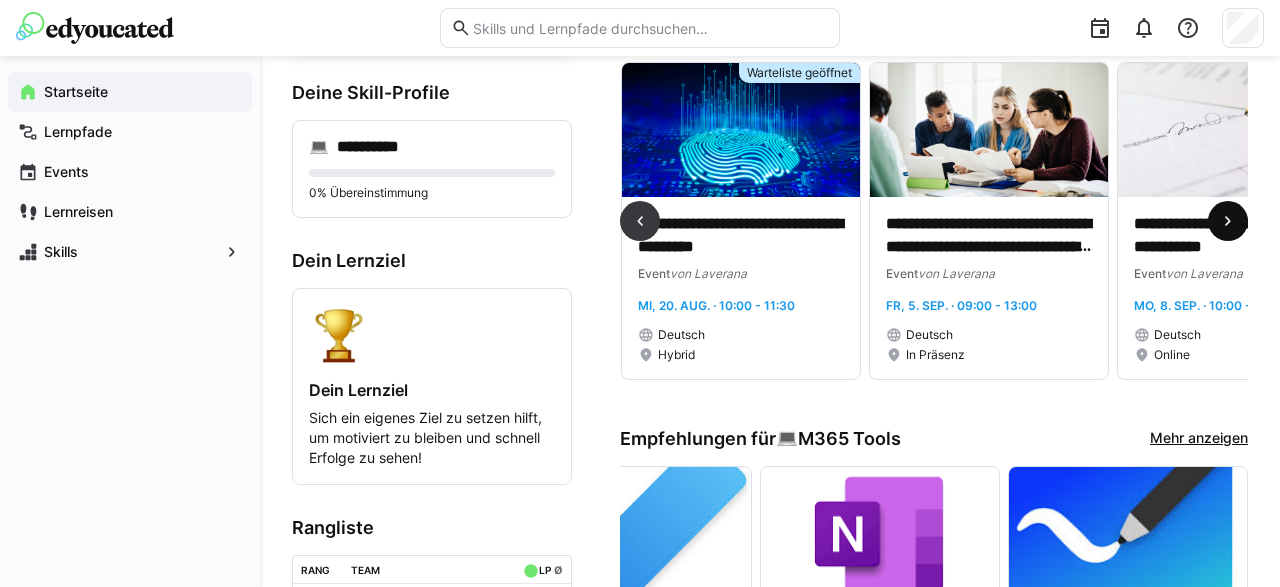 scroll, scrollTop: 0, scrollLeft: 496, axis: horizontal 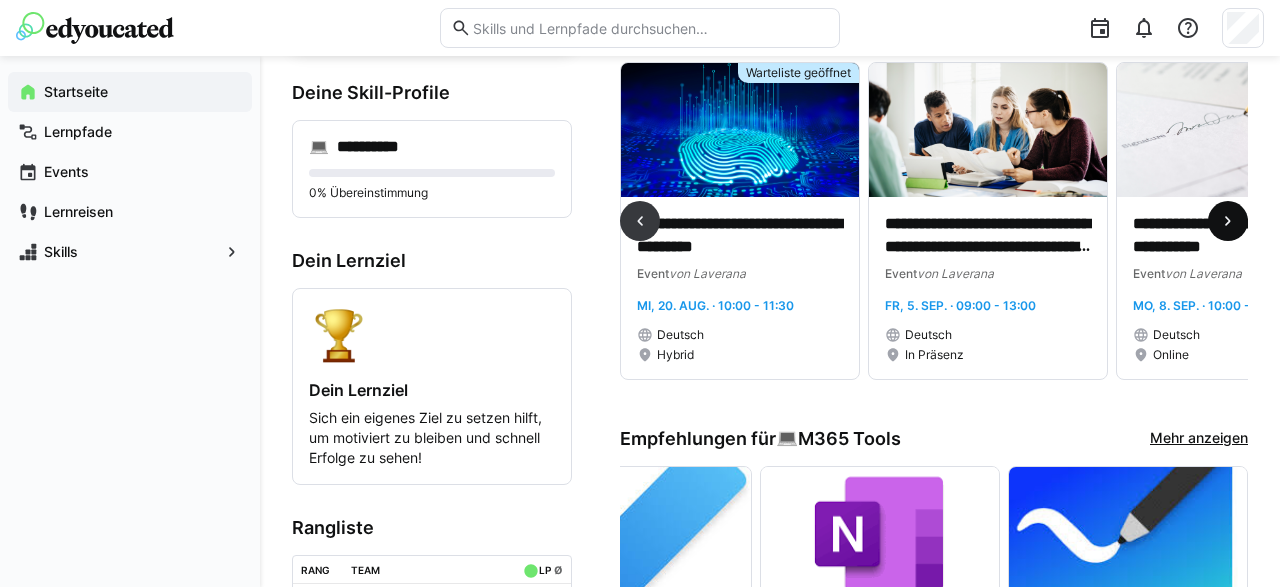 click 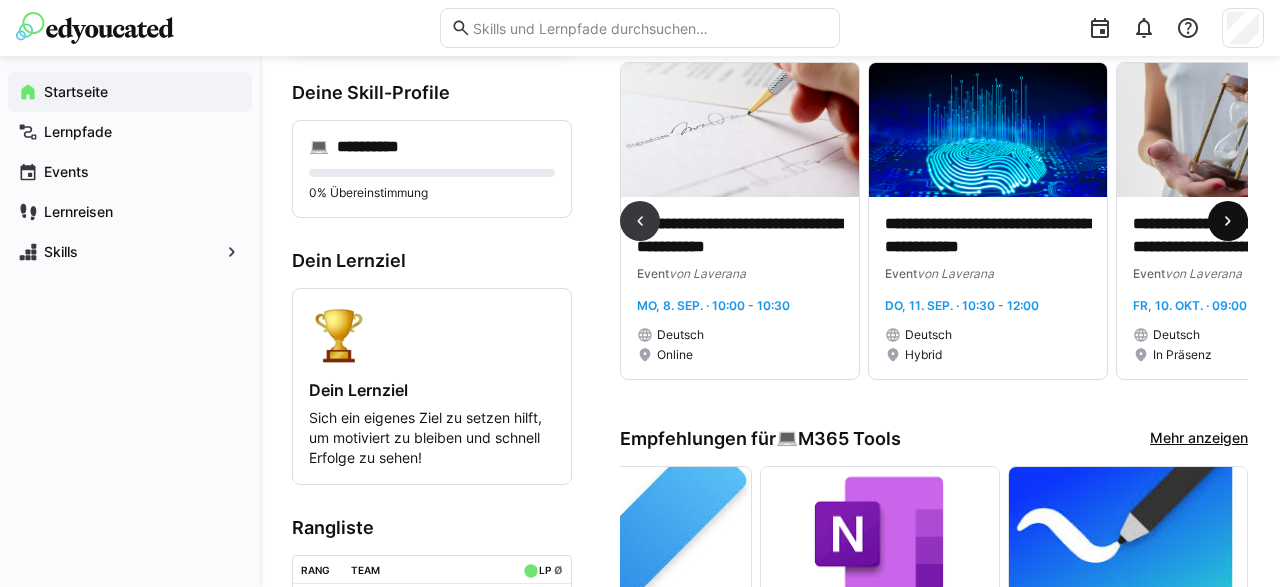 click 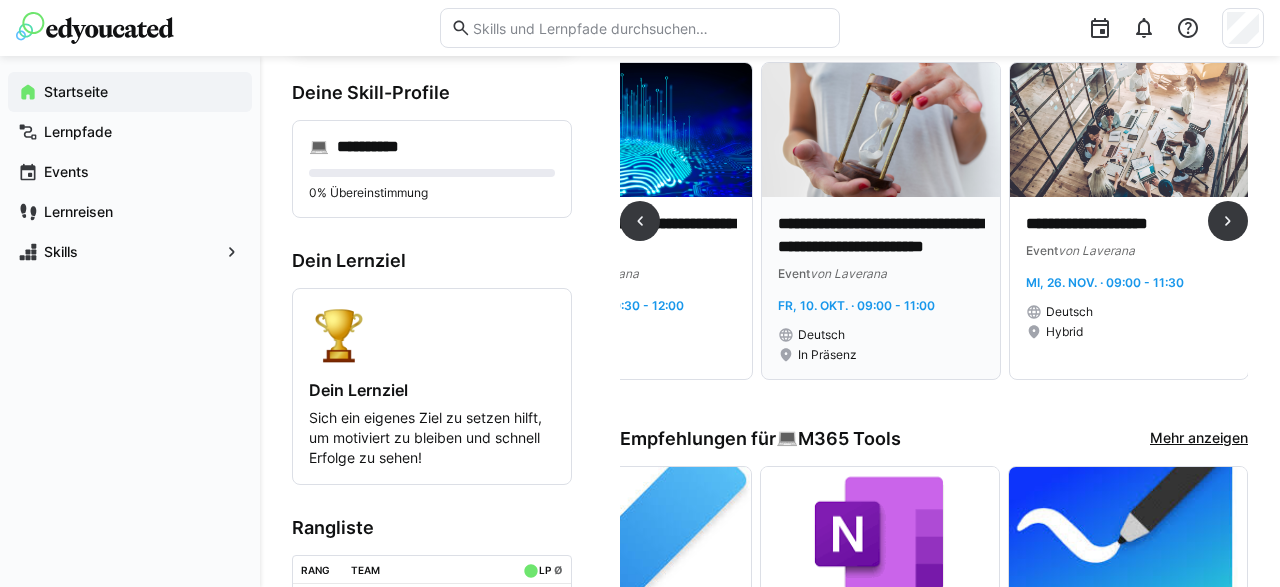 scroll, scrollTop: 0, scrollLeft: 1348, axis: horizontal 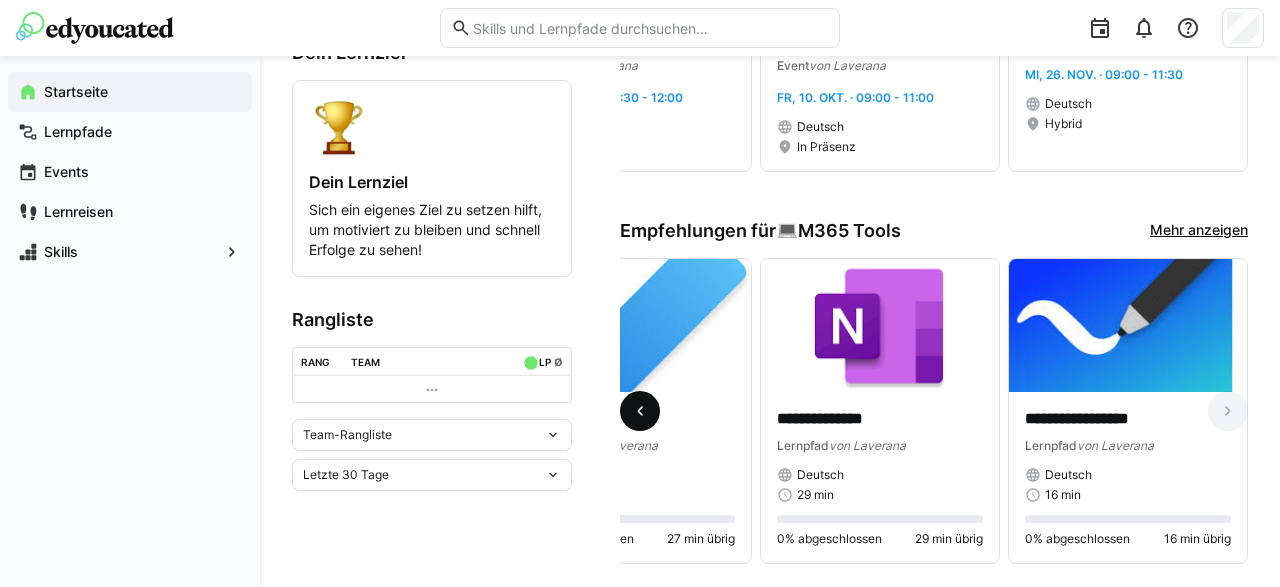 click 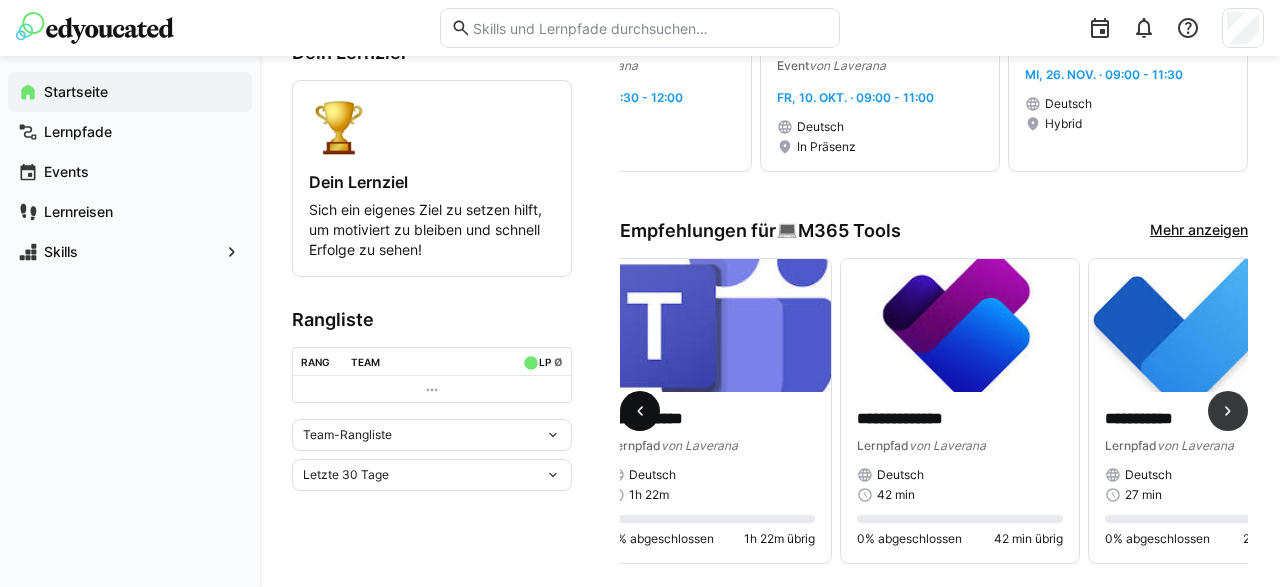 scroll, scrollTop: 0, scrollLeft: 1, axis: horizontal 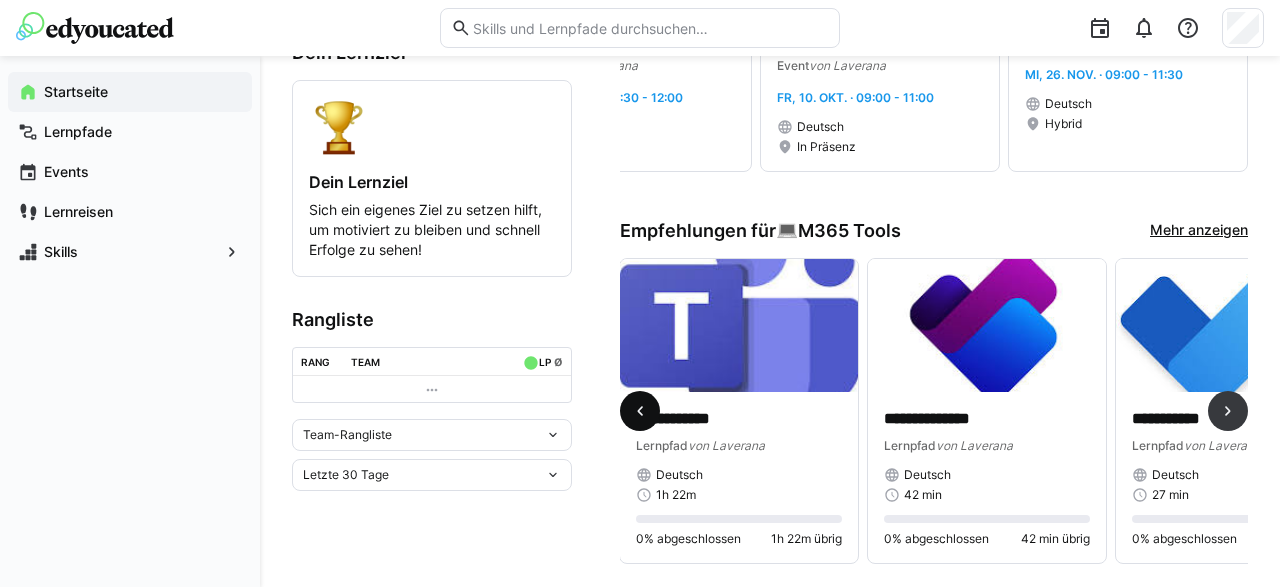 click 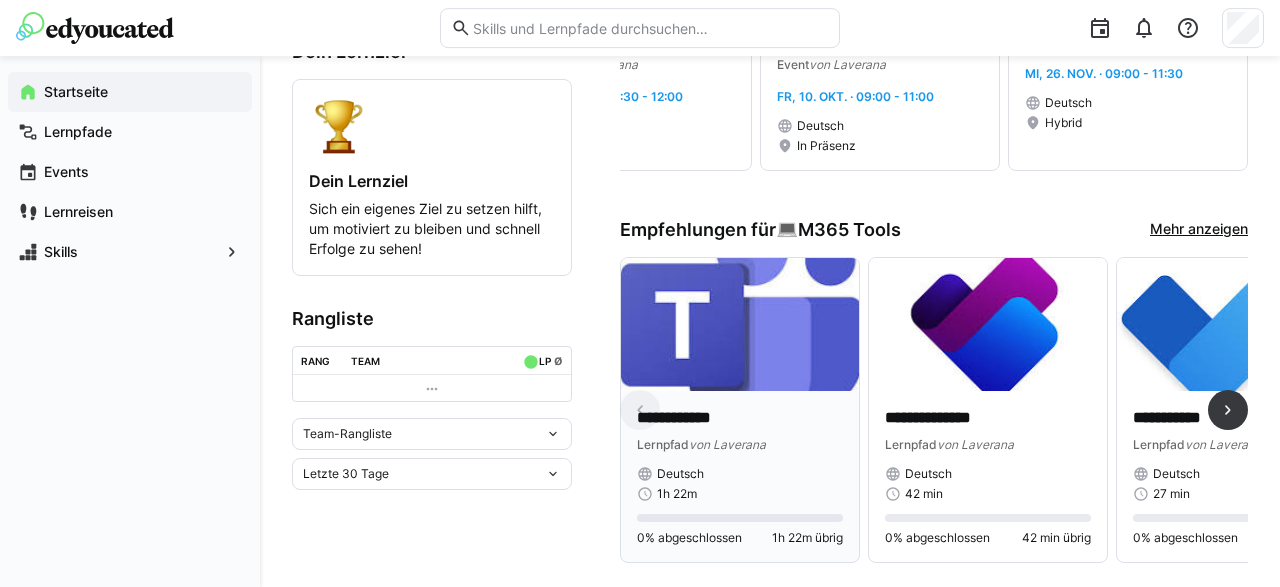 scroll, scrollTop: 520, scrollLeft: 0, axis: vertical 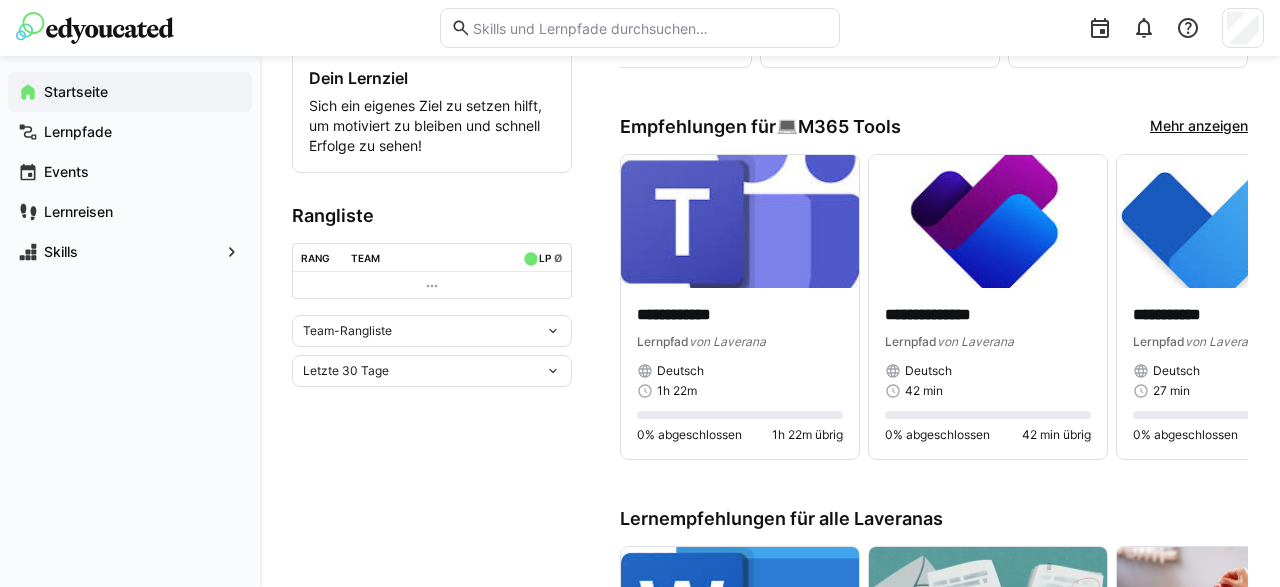 click on "Startseite
Lernpfade
Events
Lernreisen
Skills" 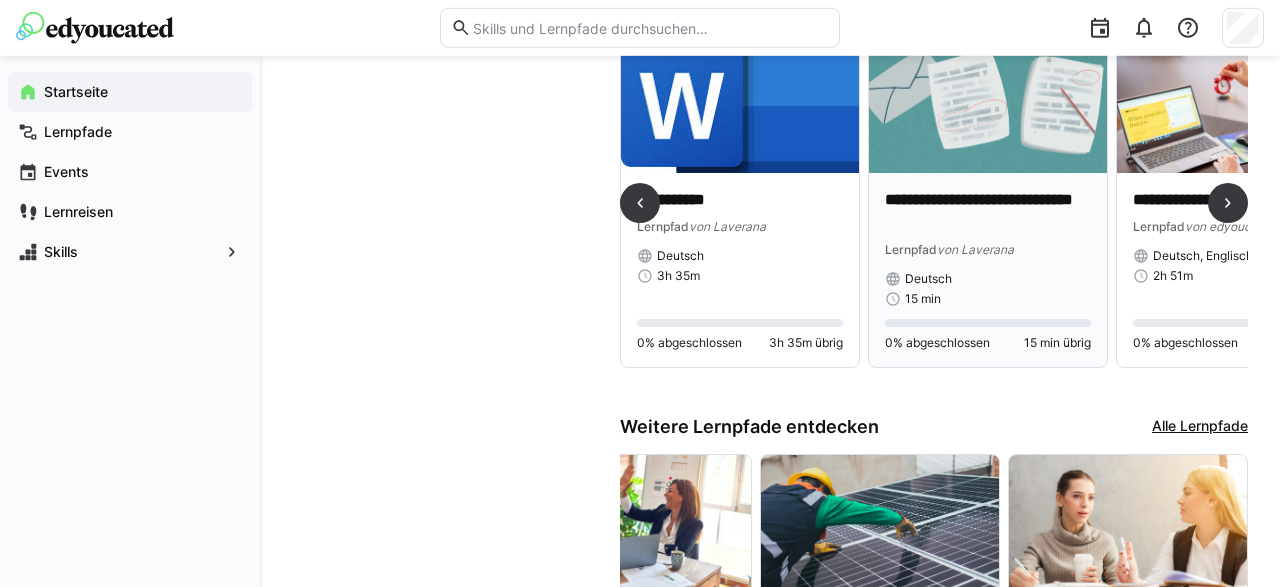 scroll, scrollTop: 832, scrollLeft: 0, axis: vertical 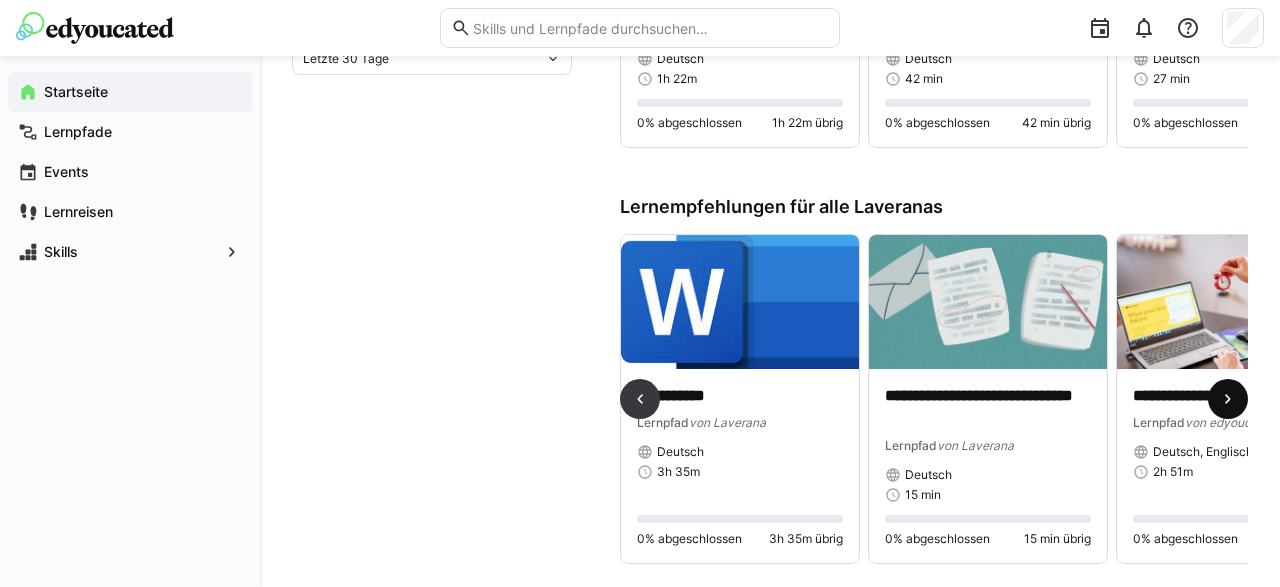 click 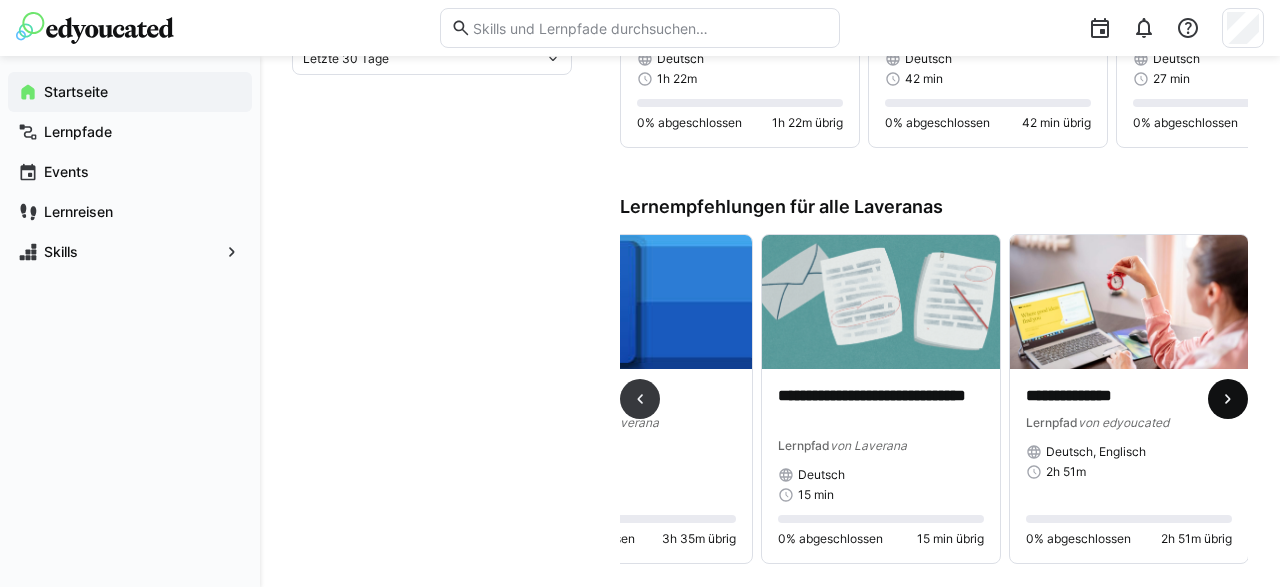 scroll, scrollTop: 0, scrollLeft: 2092, axis: horizontal 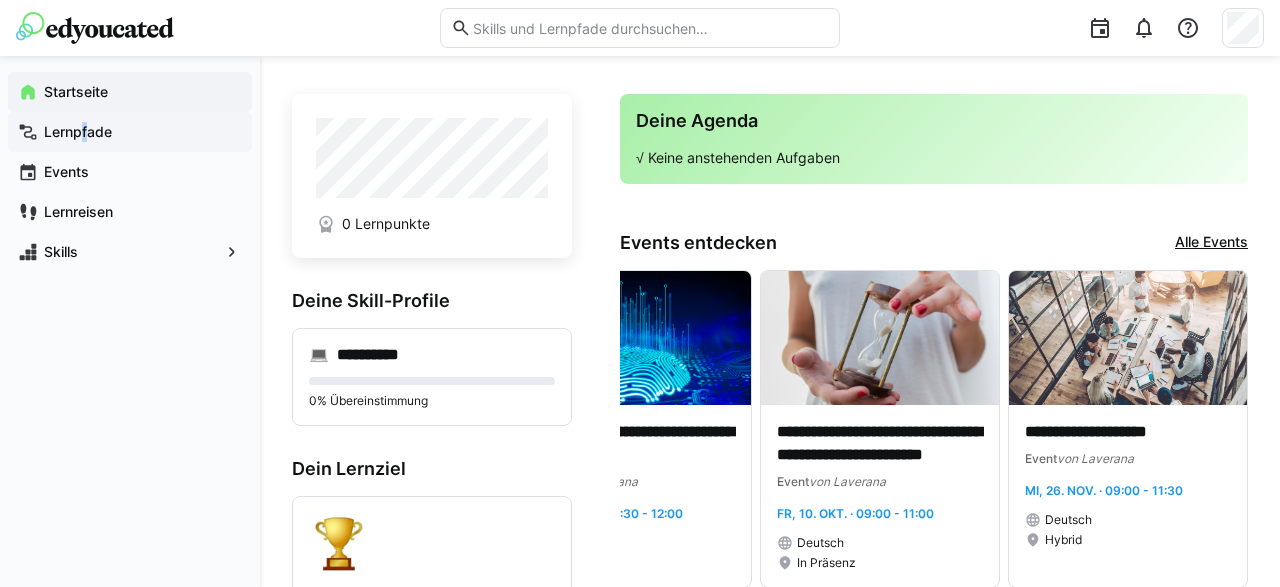 click on "Lernpfade" 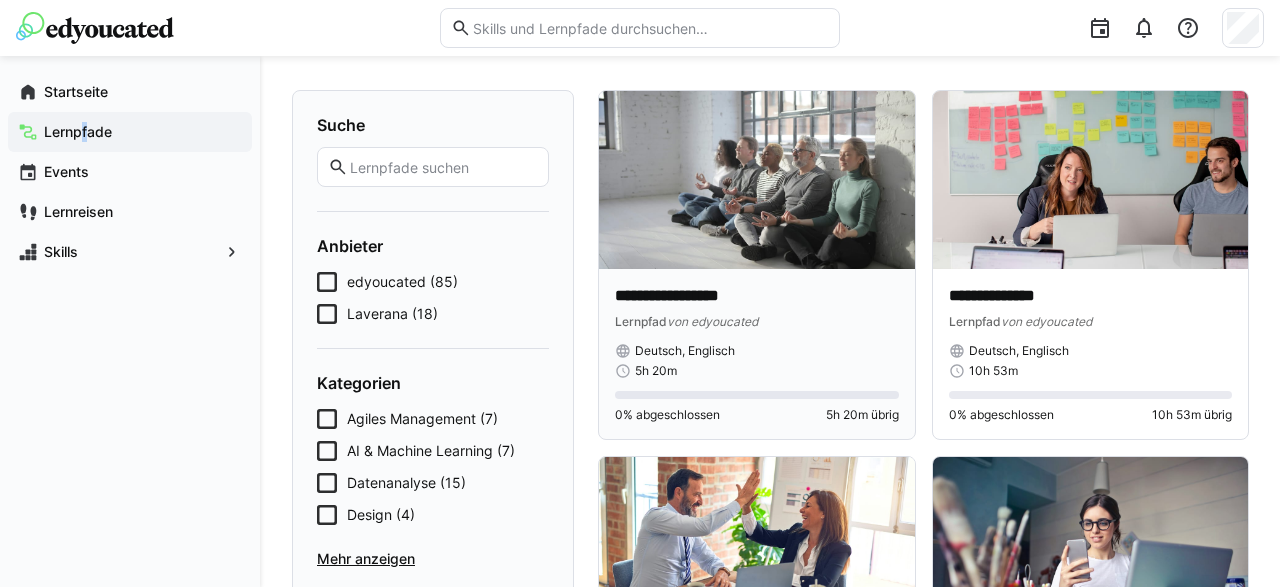 scroll, scrollTop: 0, scrollLeft: 0, axis: both 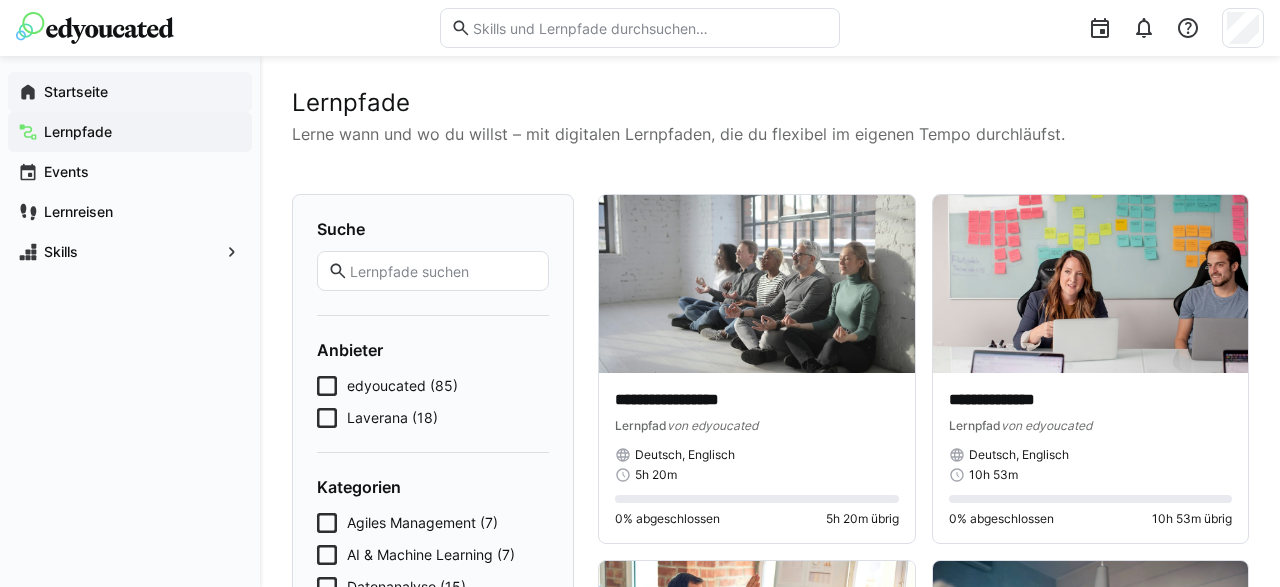 click on "Startseite" 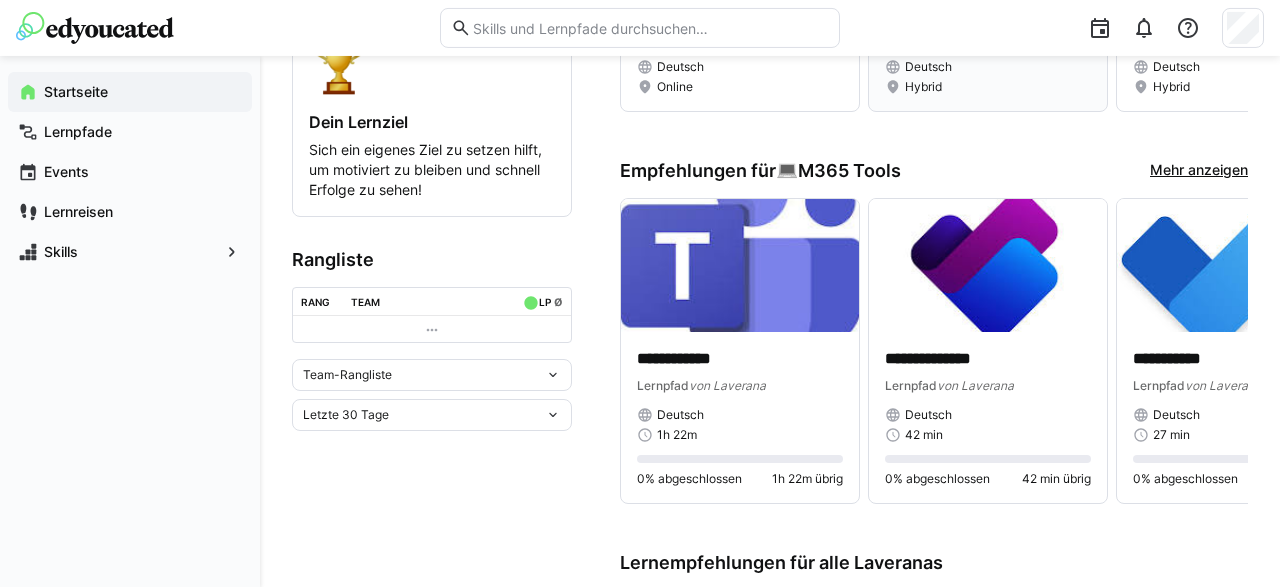 scroll, scrollTop: 520, scrollLeft: 0, axis: vertical 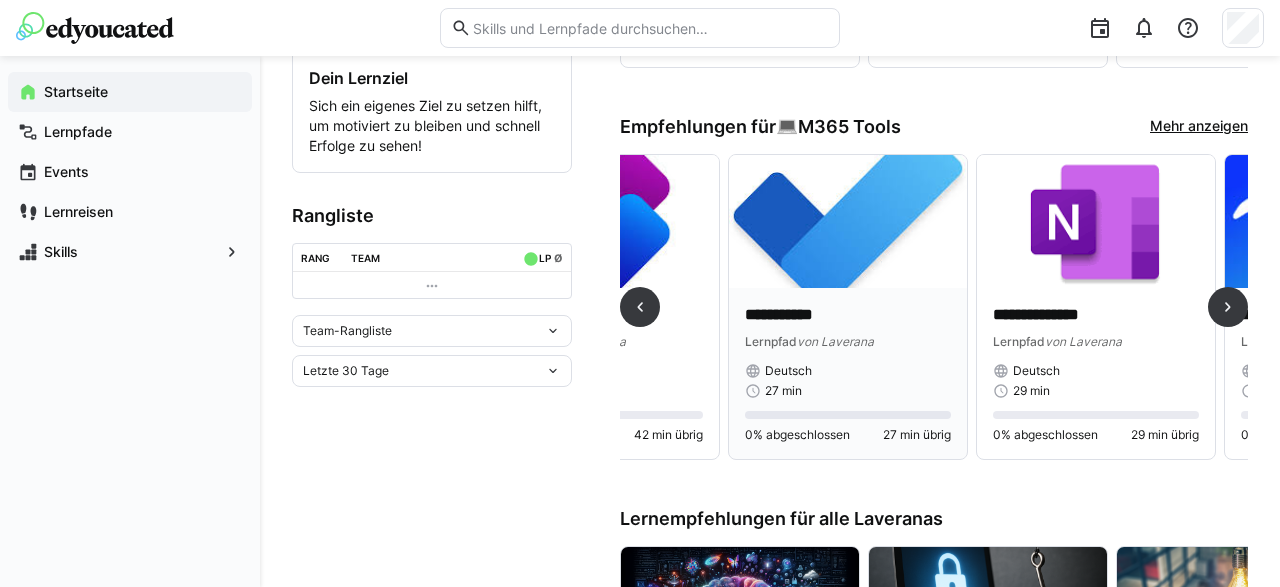 click on "**********" 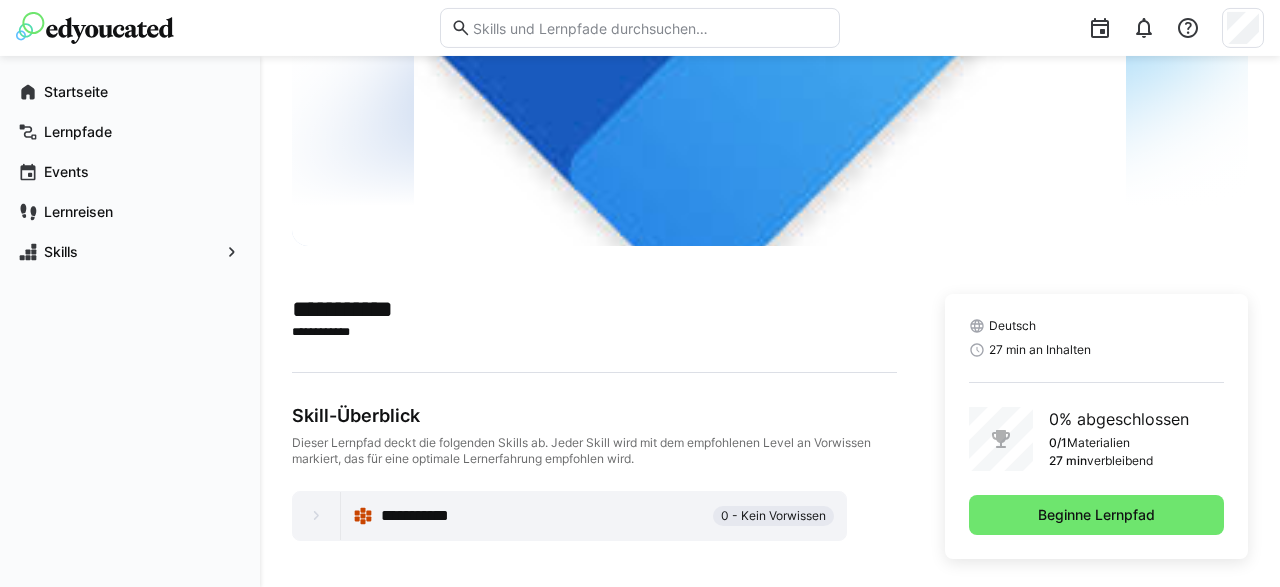 scroll, scrollTop: 244, scrollLeft: 0, axis: vertical 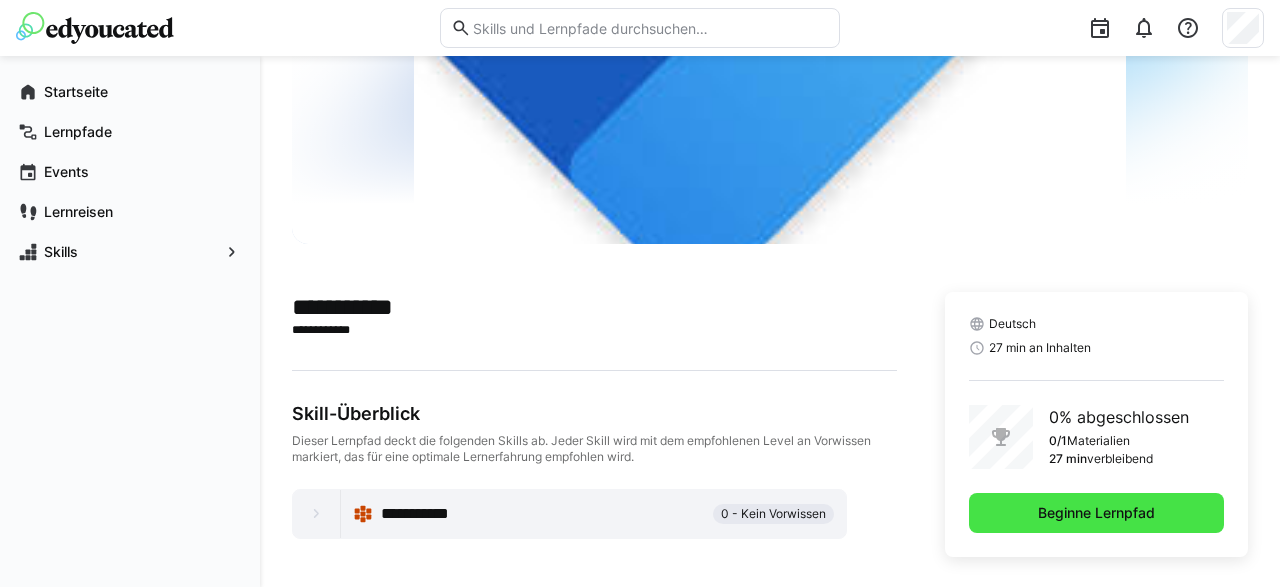 click on "Beginne Lernpfad" 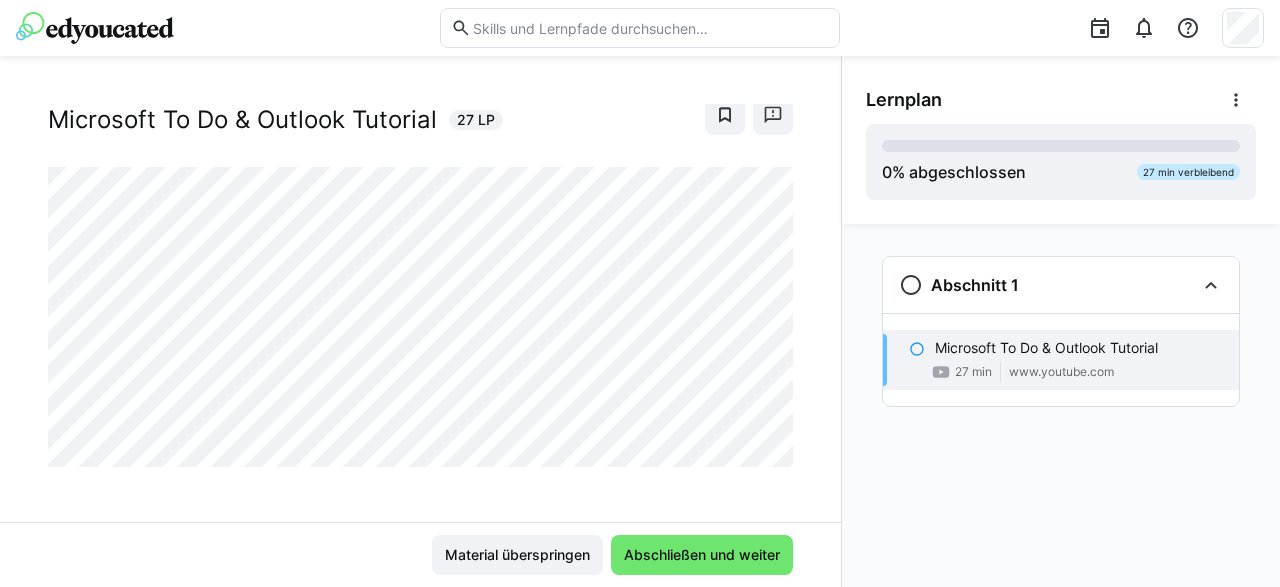 scroll, scrollTop: 54, scrollLeft: 0, axis: vertical 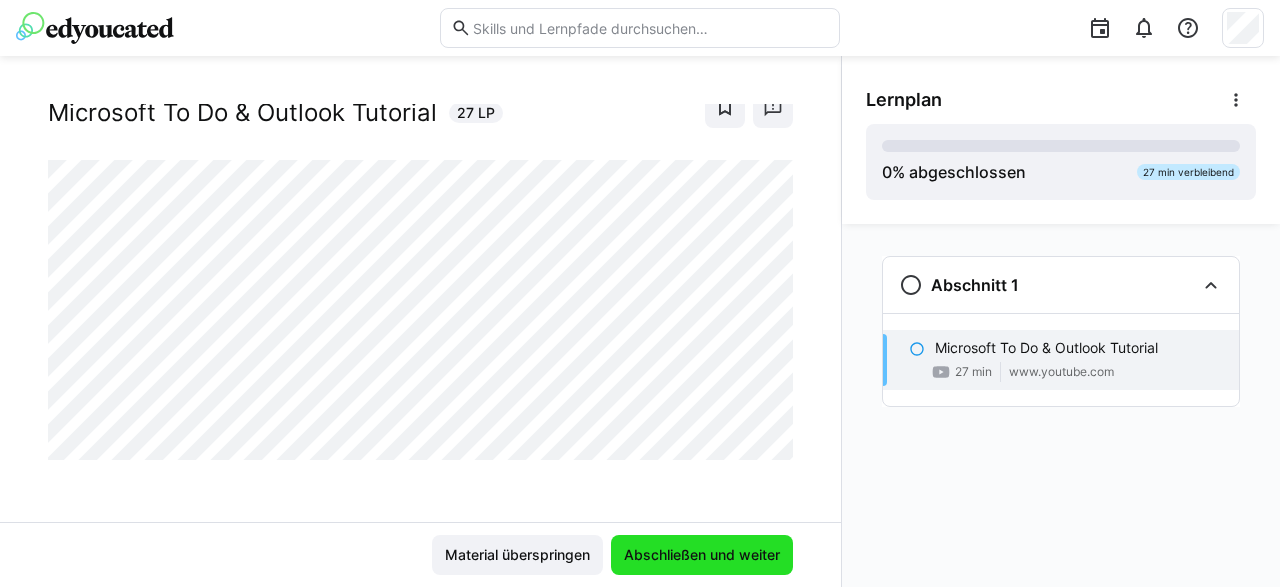 click on "Abschließen und weiter" 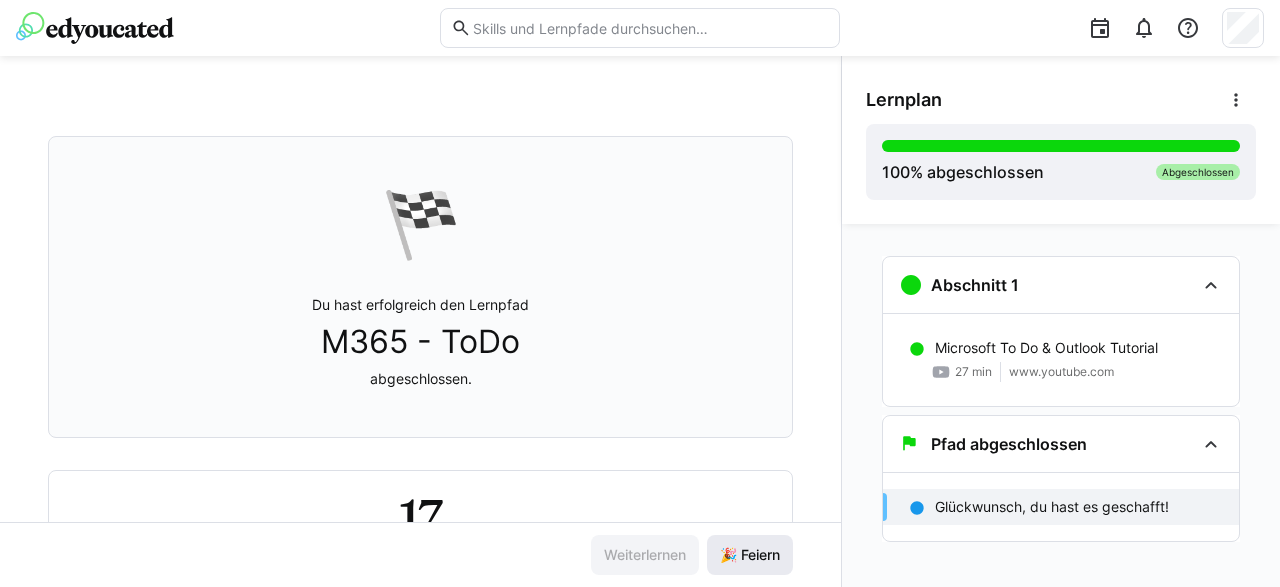 scroll, scrollTop: 100, scrollLeft: 0, axis: vertical 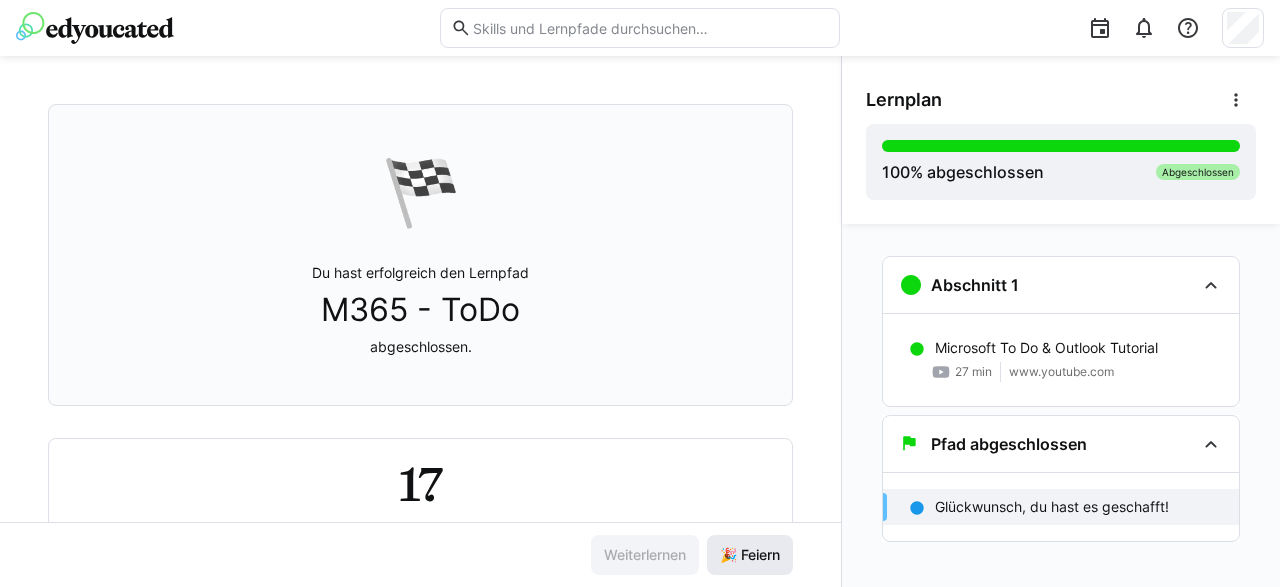 click on "🎉 Feiern" 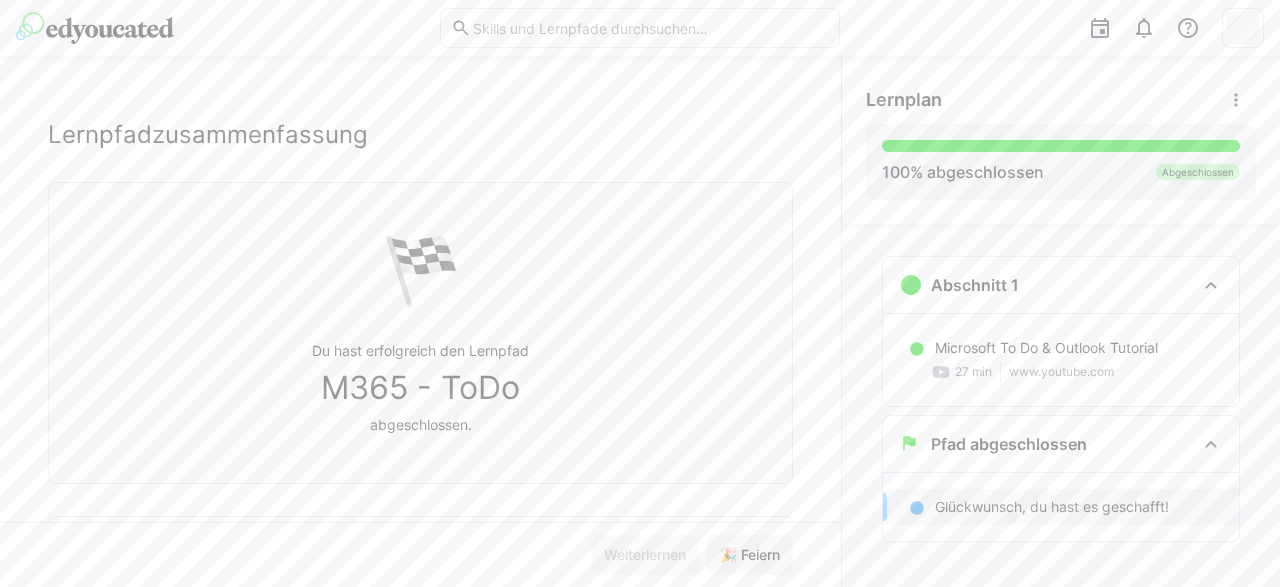 scroll, scrollTop: 0, scrollLeft: 0, axis: both 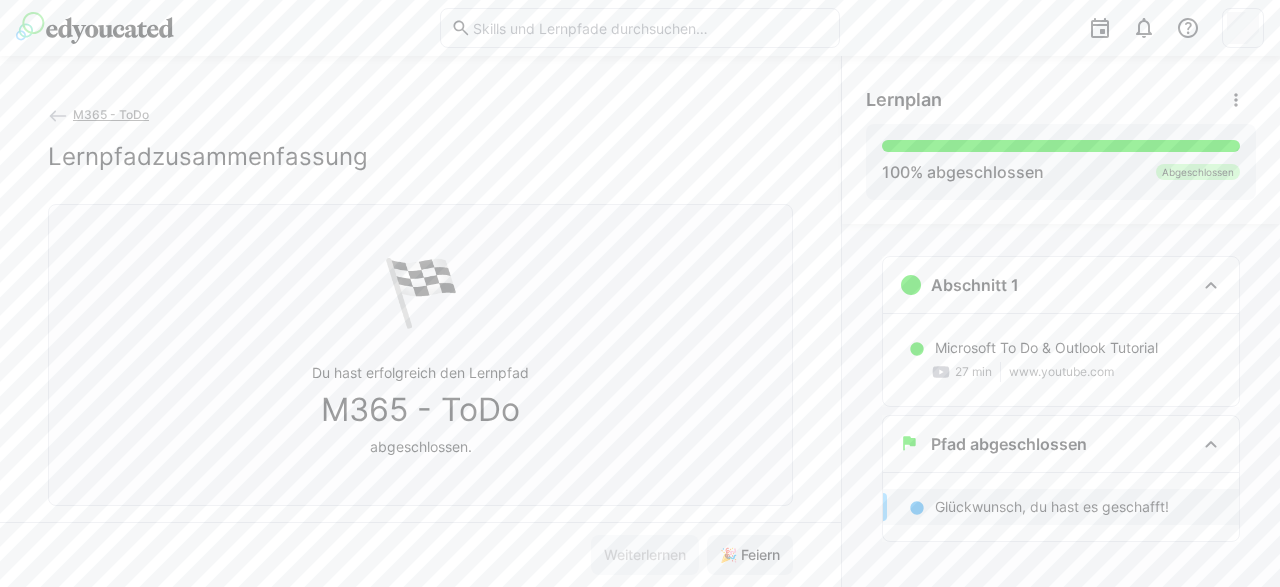 click 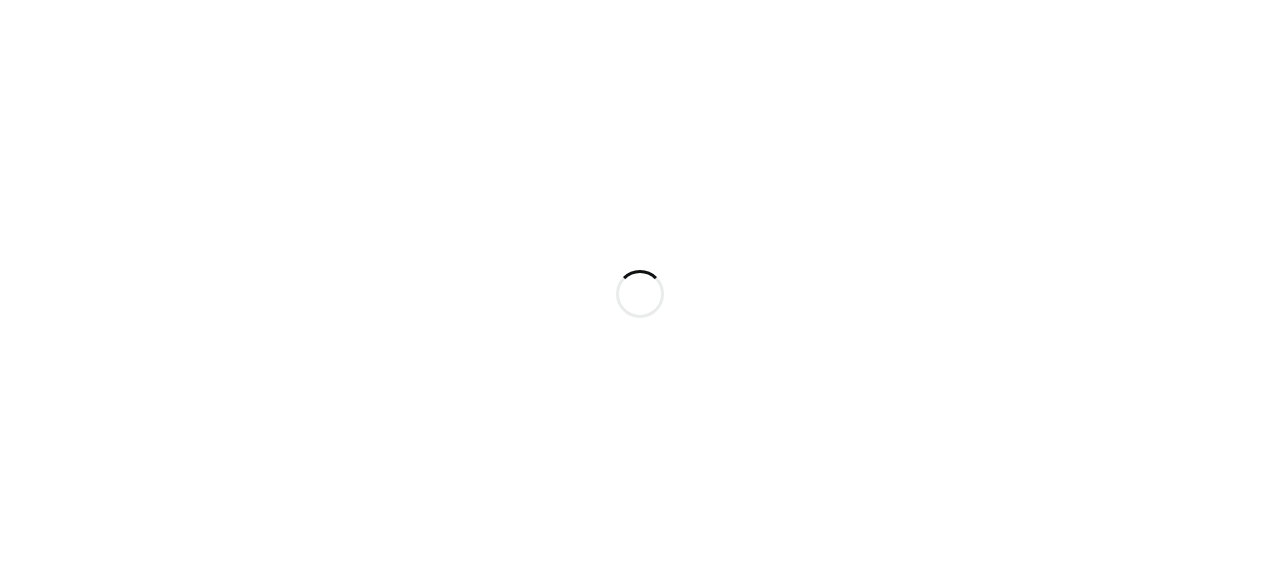 scroll, scrollTop: 0, scrollLeft: 0, axis: both 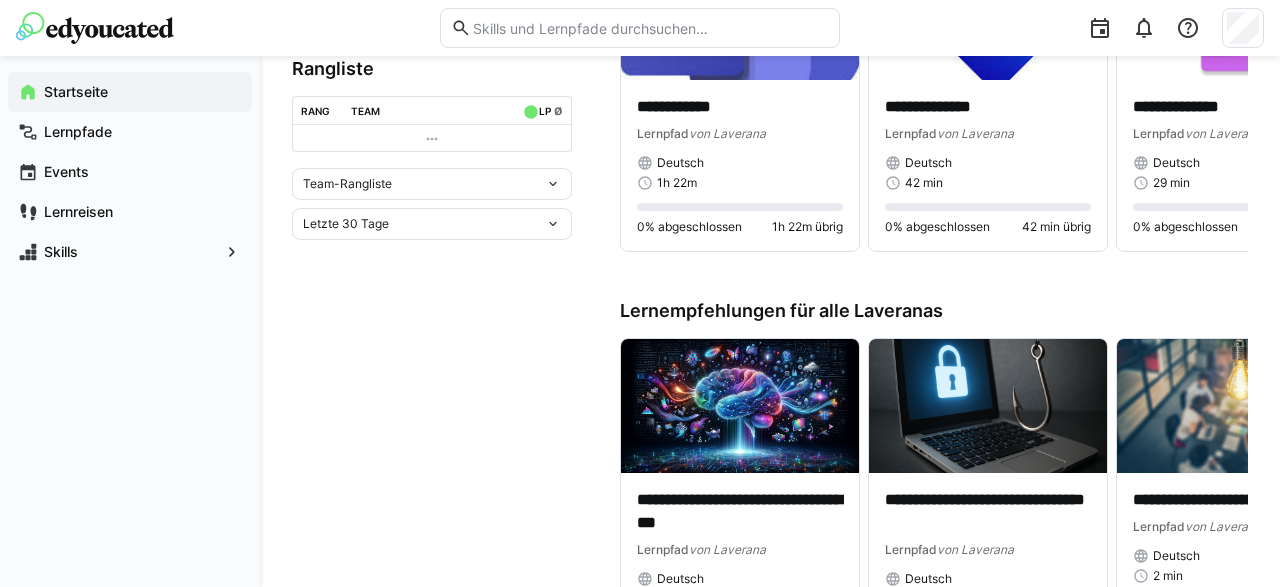 click 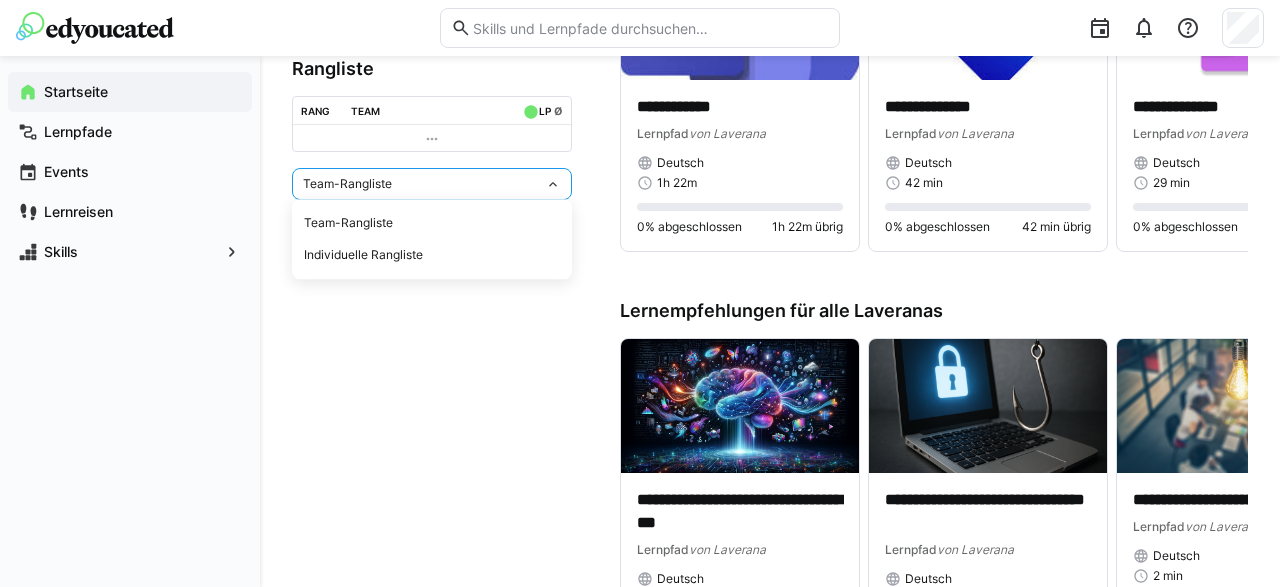 click 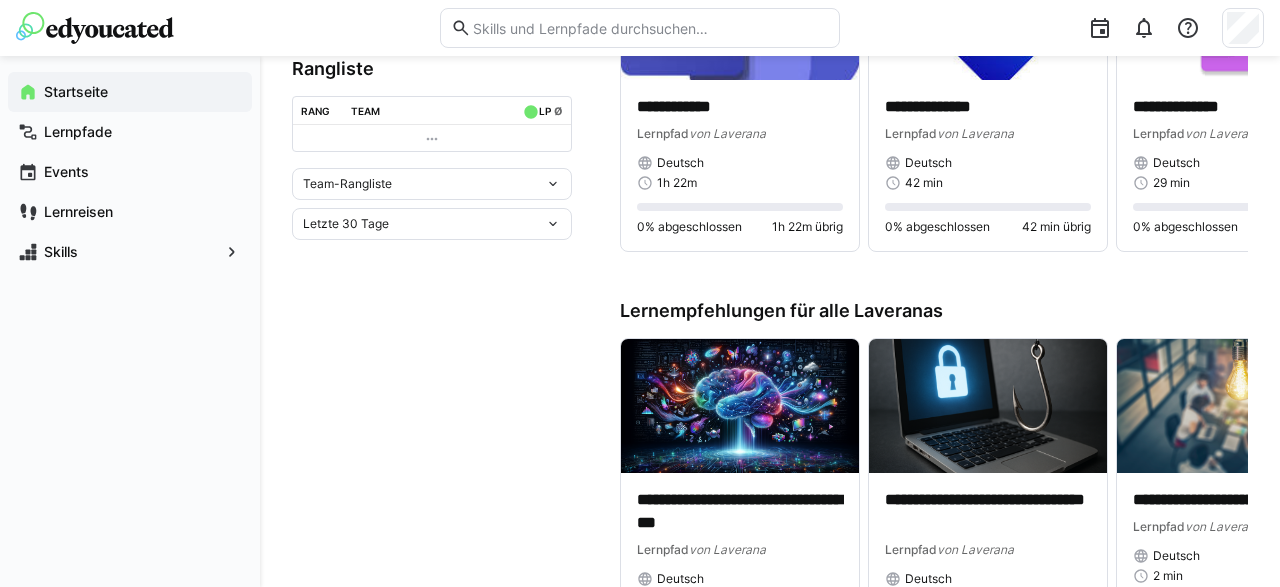 click 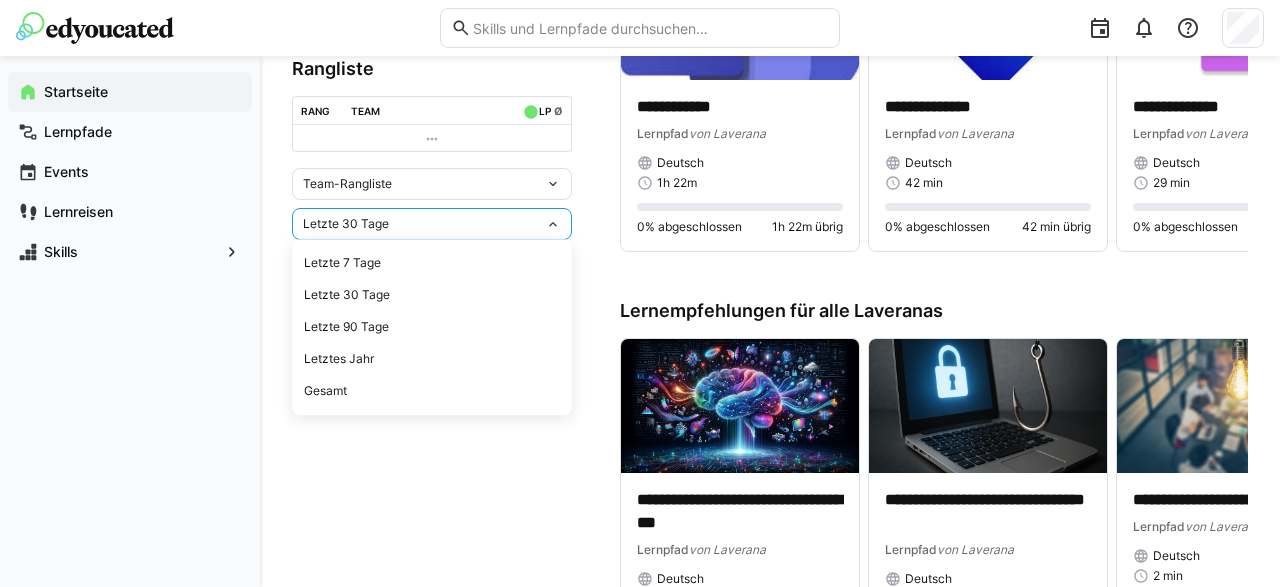 click 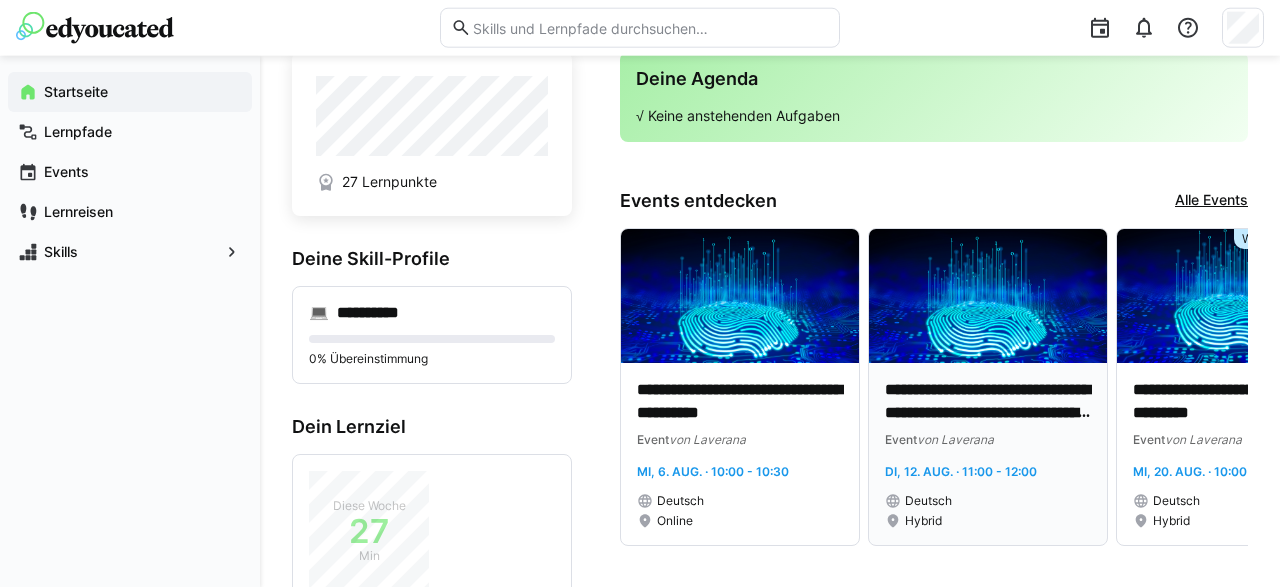scroll, scrollTop: 0, scrollLeft: 0, axis: both 